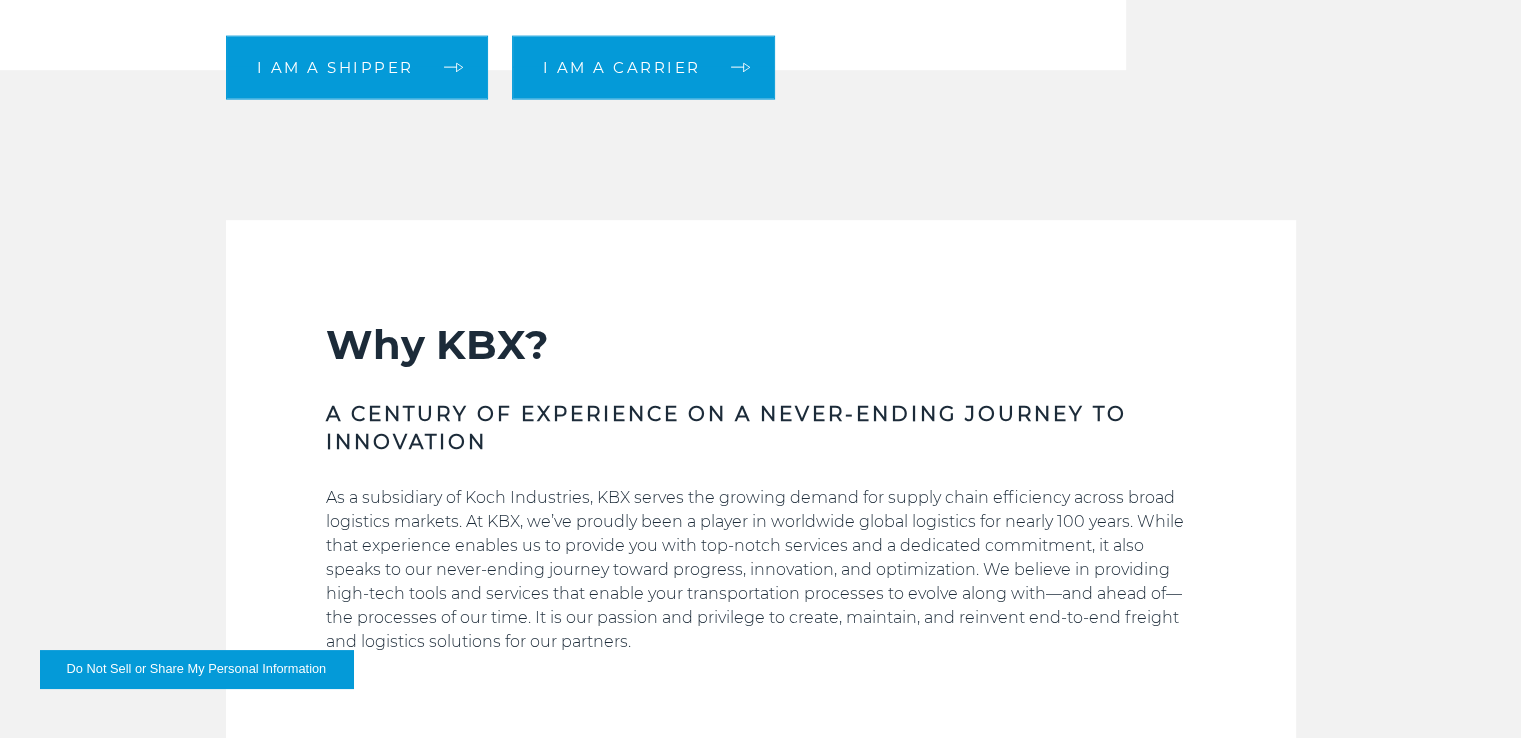 scroll, scrollTop: 900, scrollLeft: 0, axis: vertical 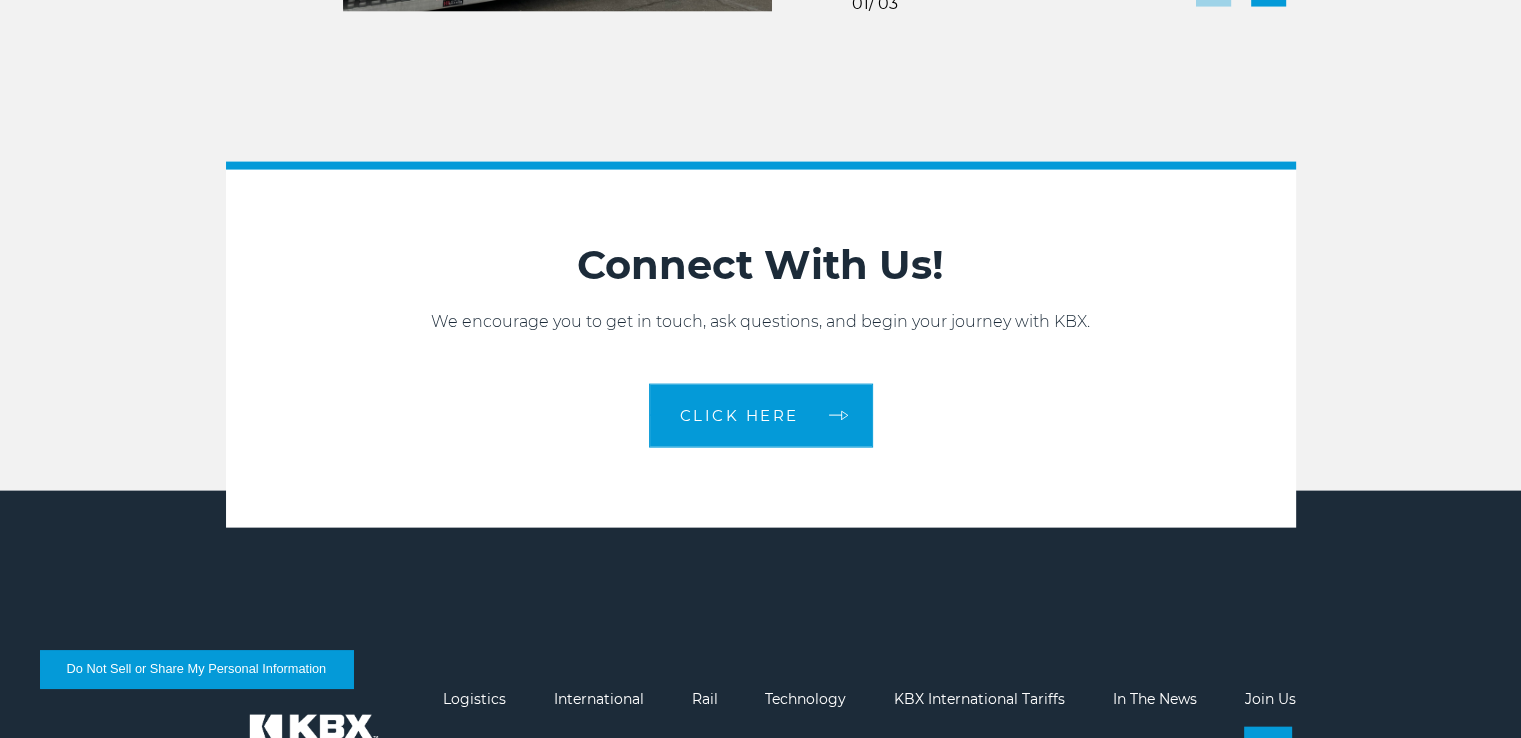 click on "CLICK HERE" at bounding box center (739, 415) 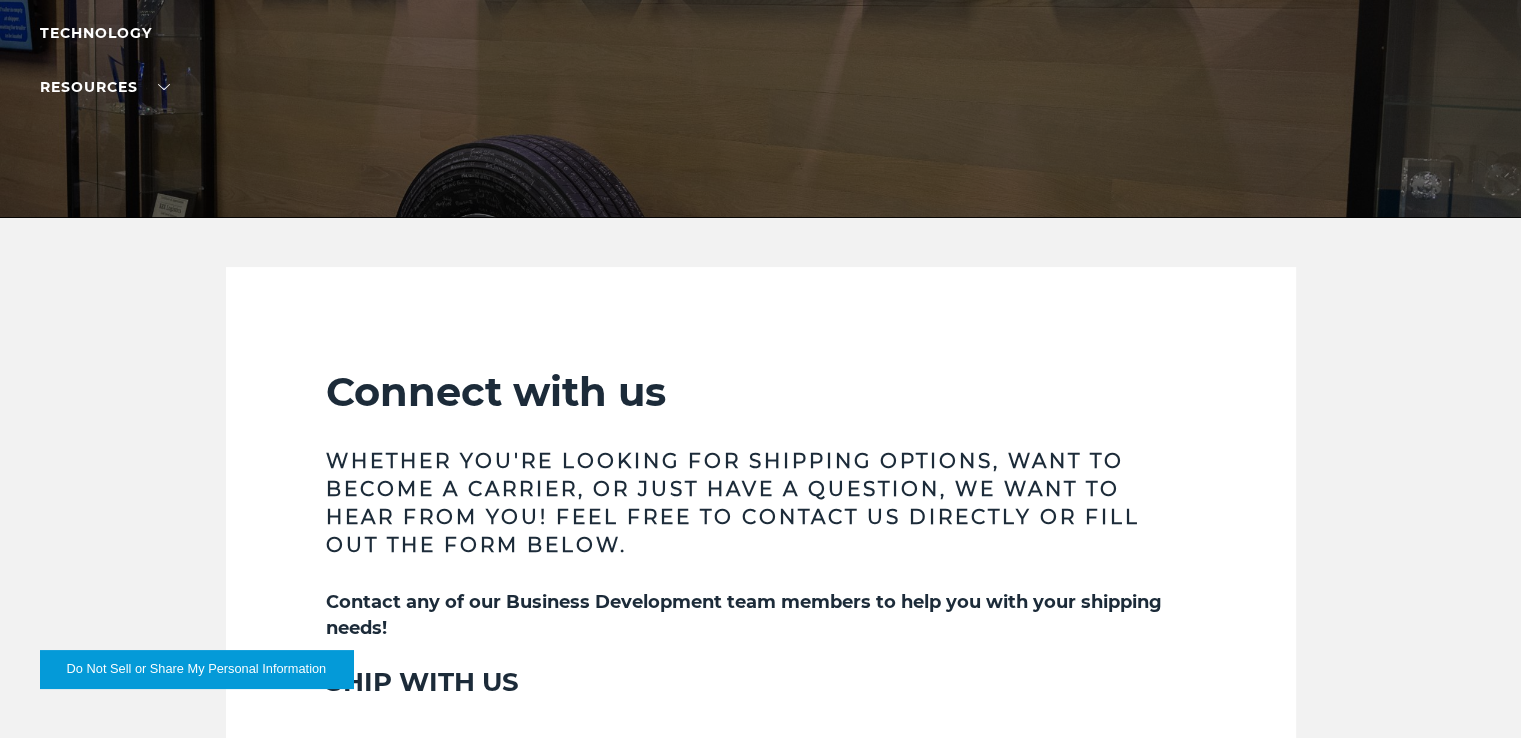 scroll, scrollTop: 0, scrollLeft: 0, axis: both 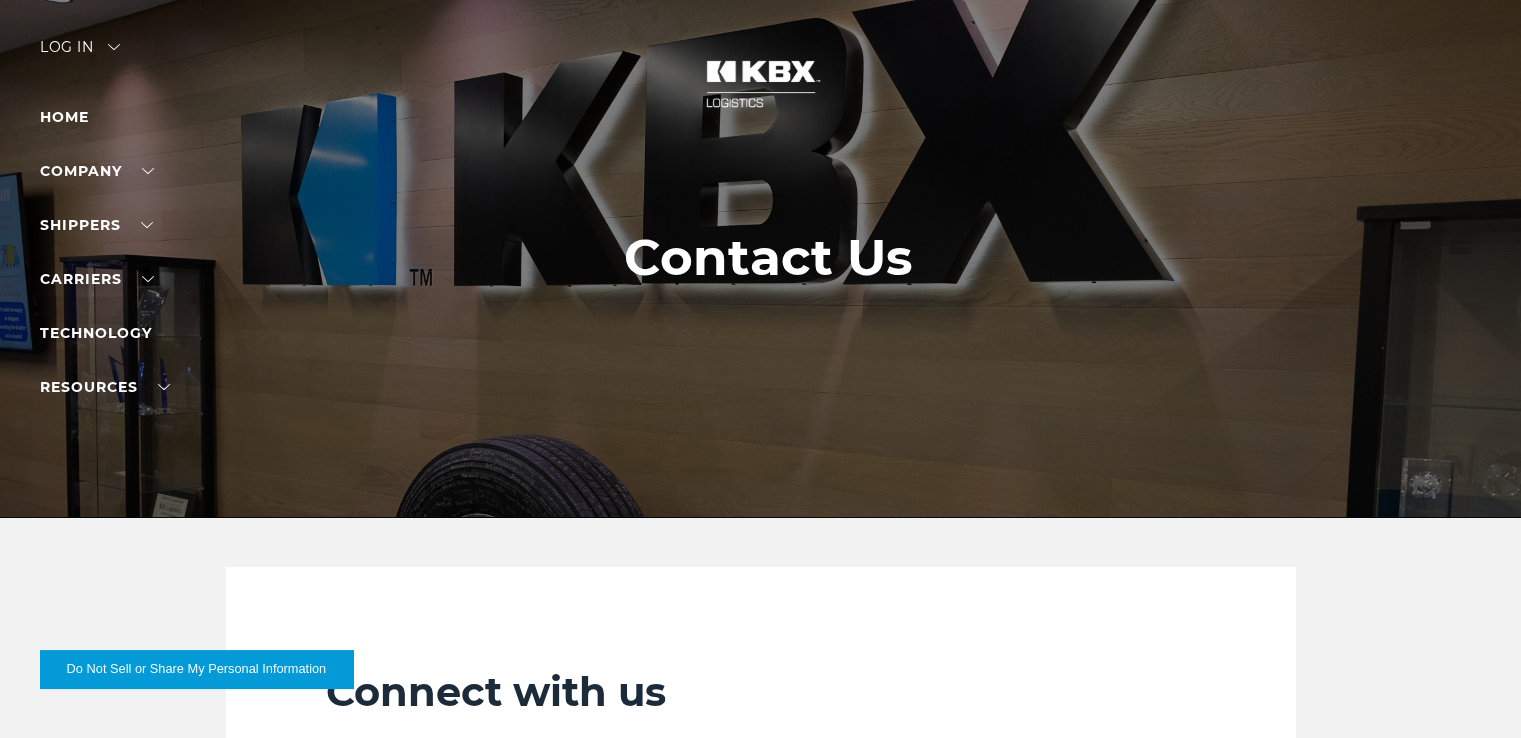 click on "SHIPPERS" at bounding box center (96, 225) 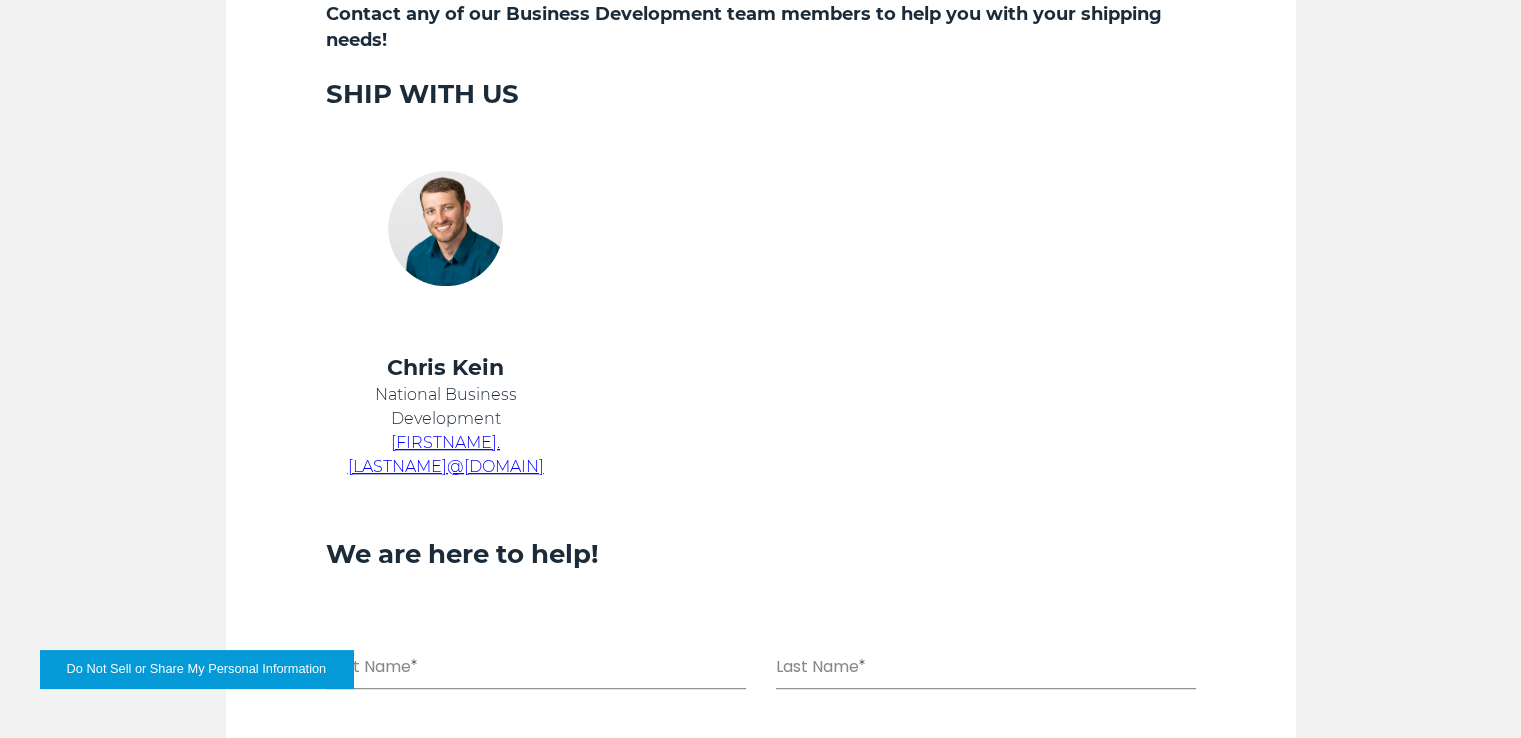 scroll, scrollTop: 1188, scrollLeft: 0, axis: vertical 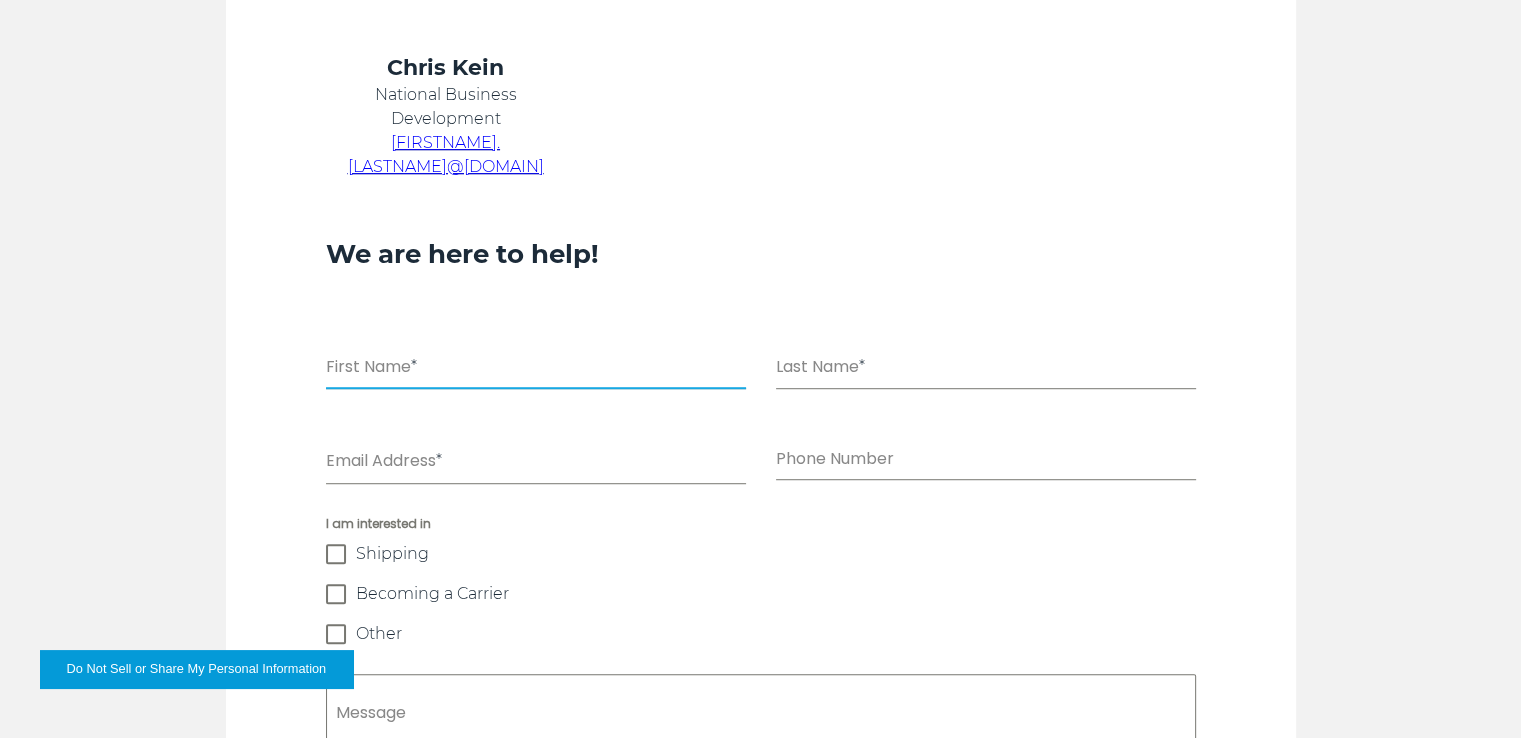 click on "First Name  *" at bounding box center (536, 369) 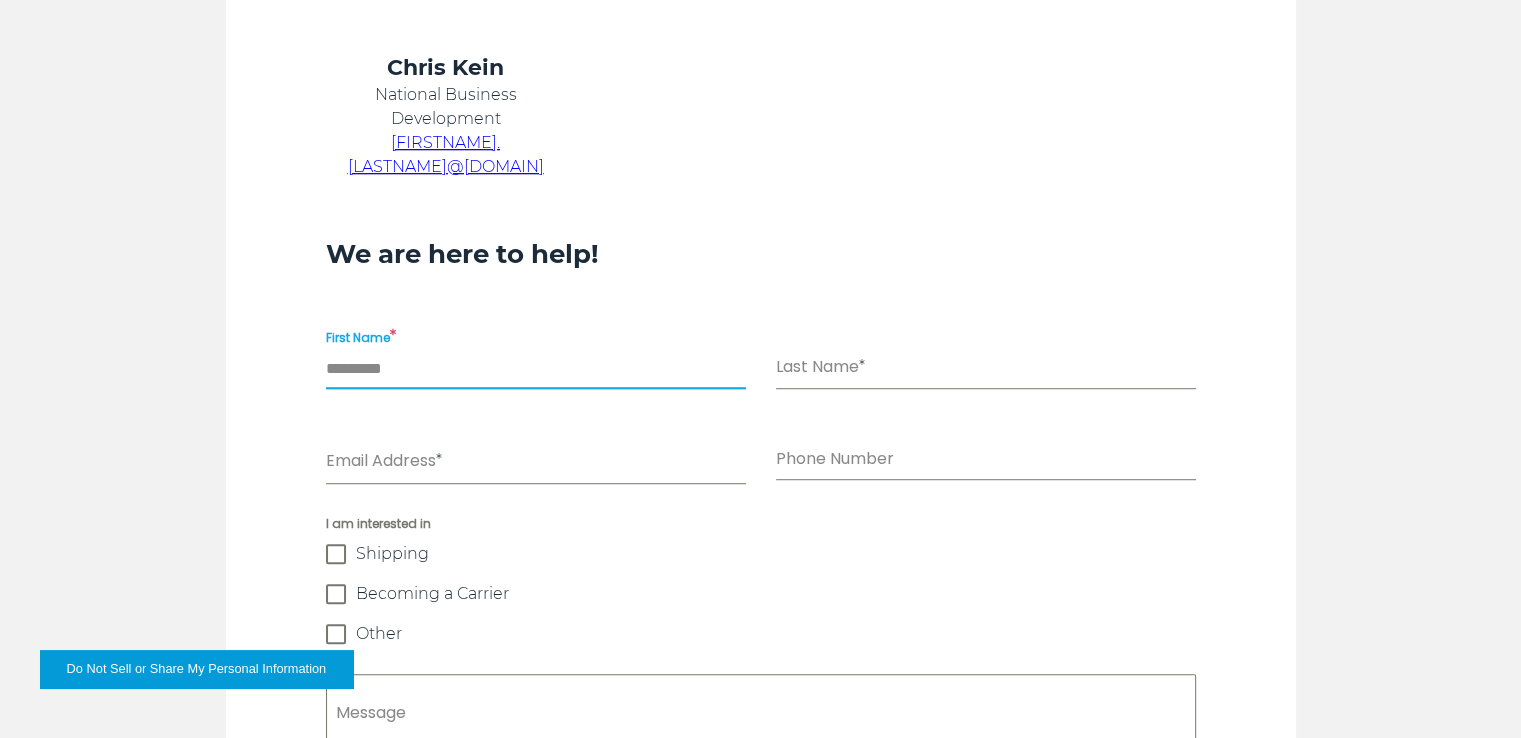 type on "*******" 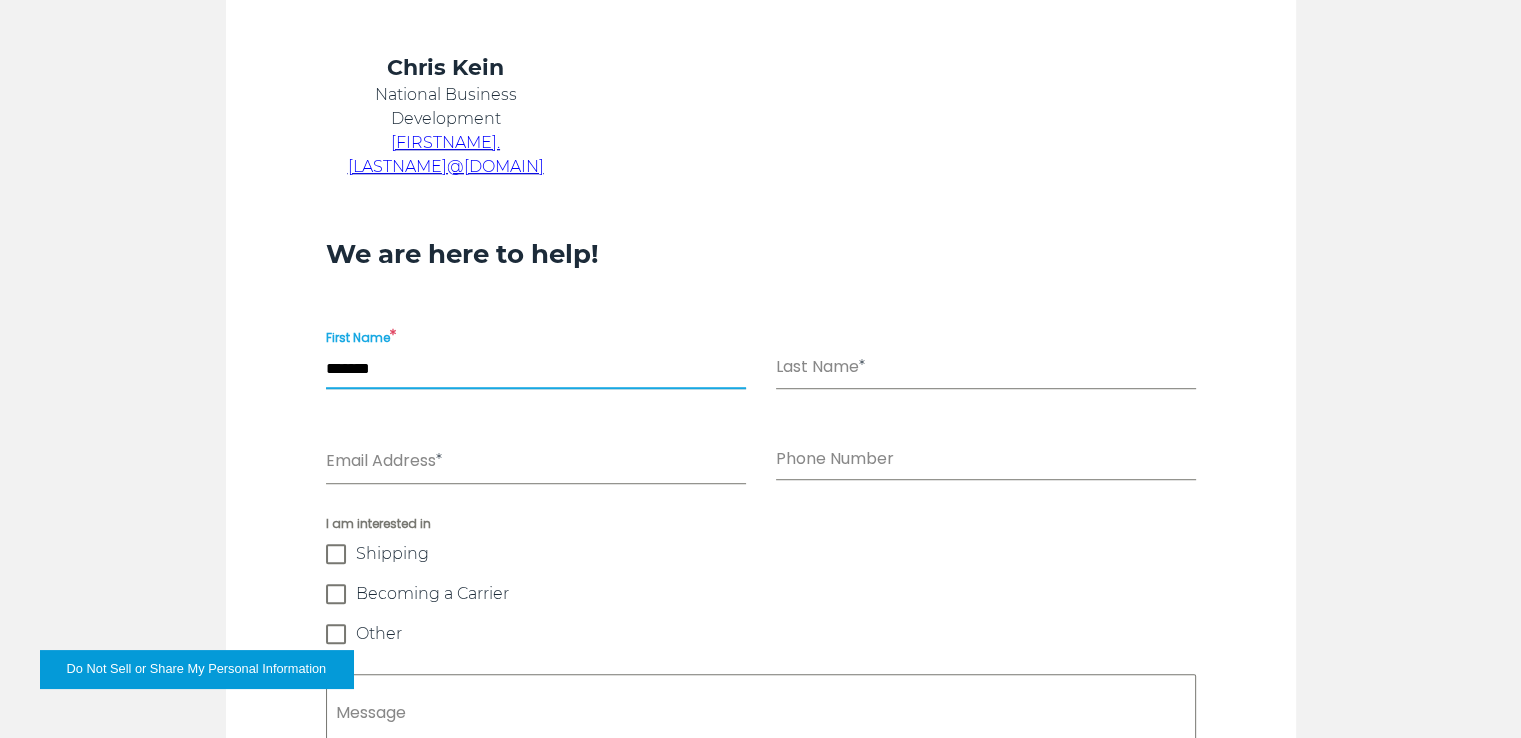 type on "*******" 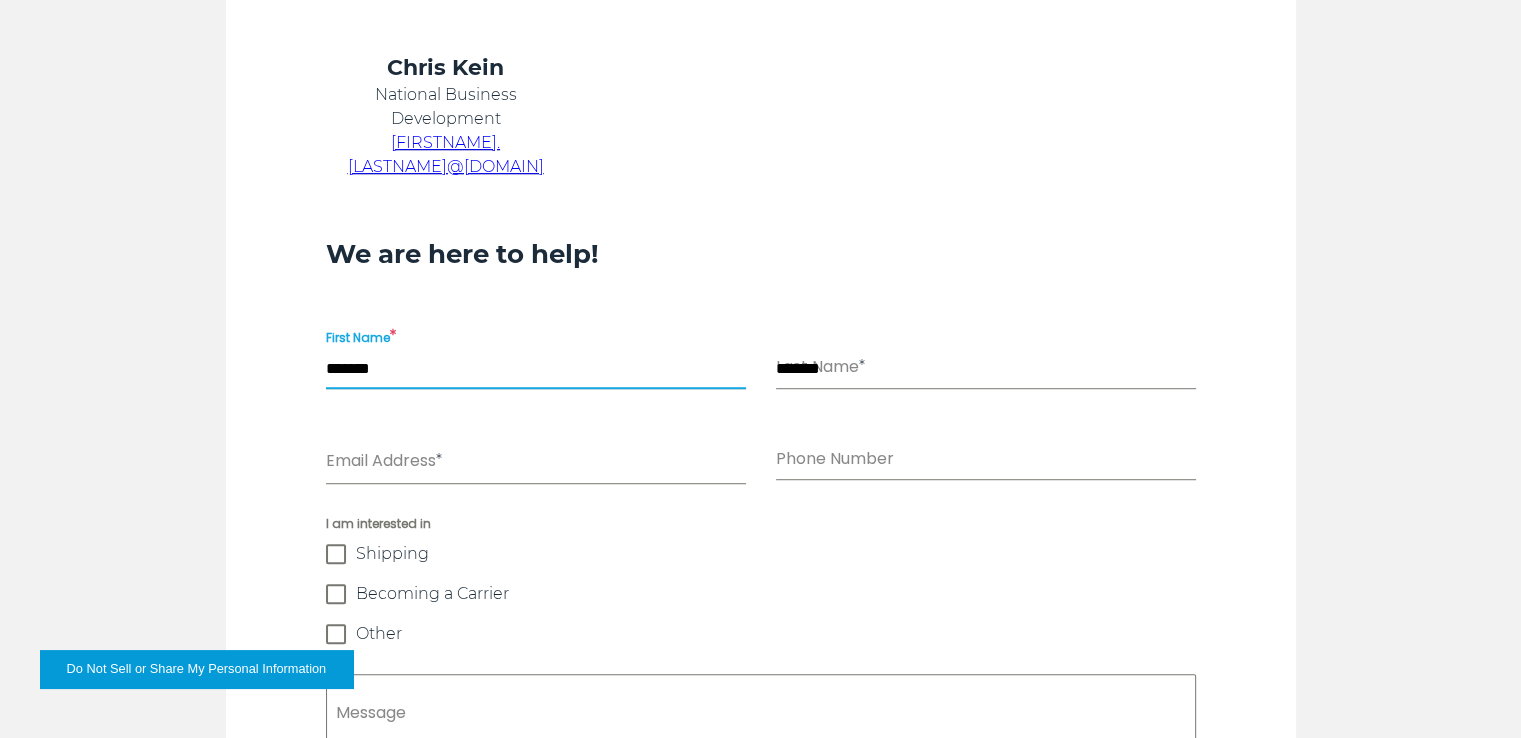 type on "**********" 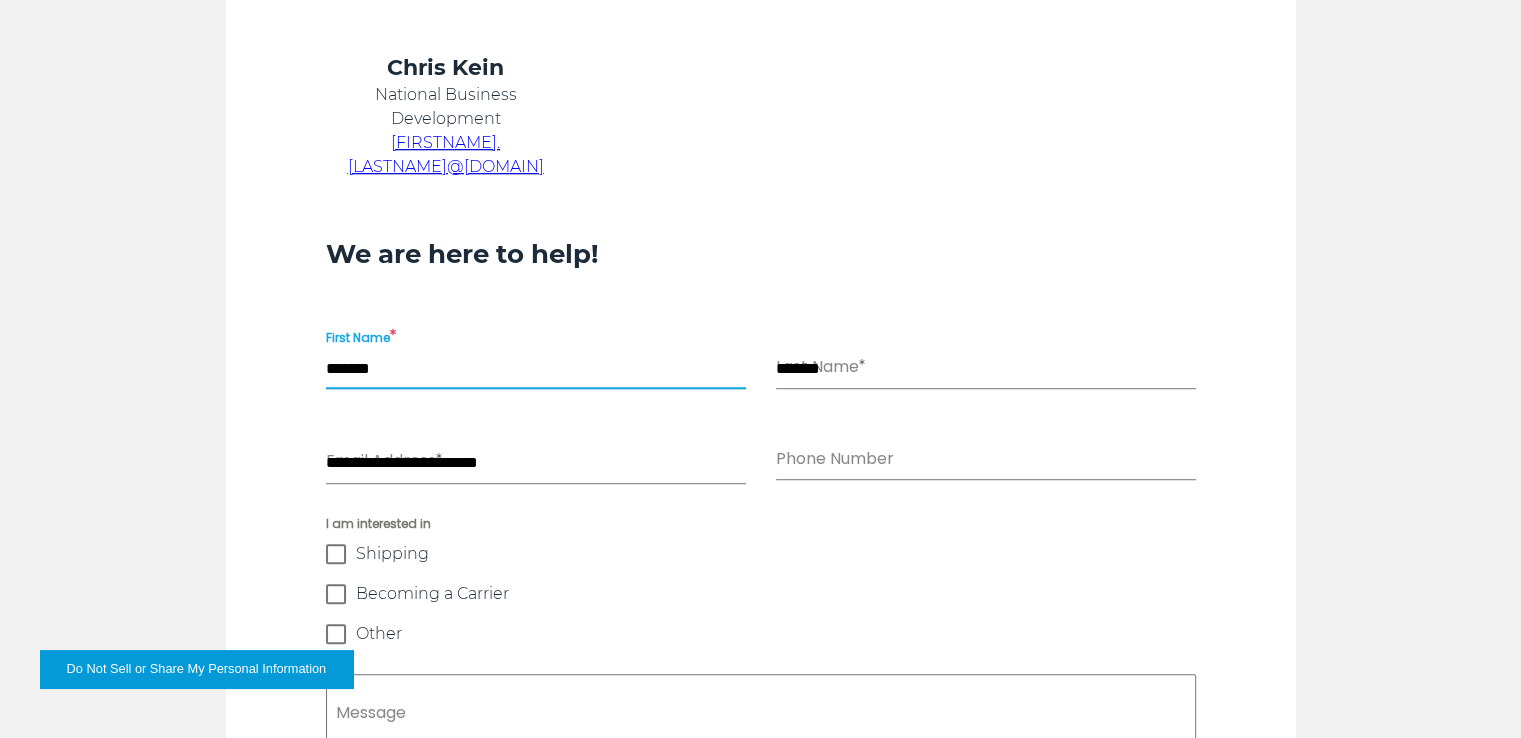 type on "**********" 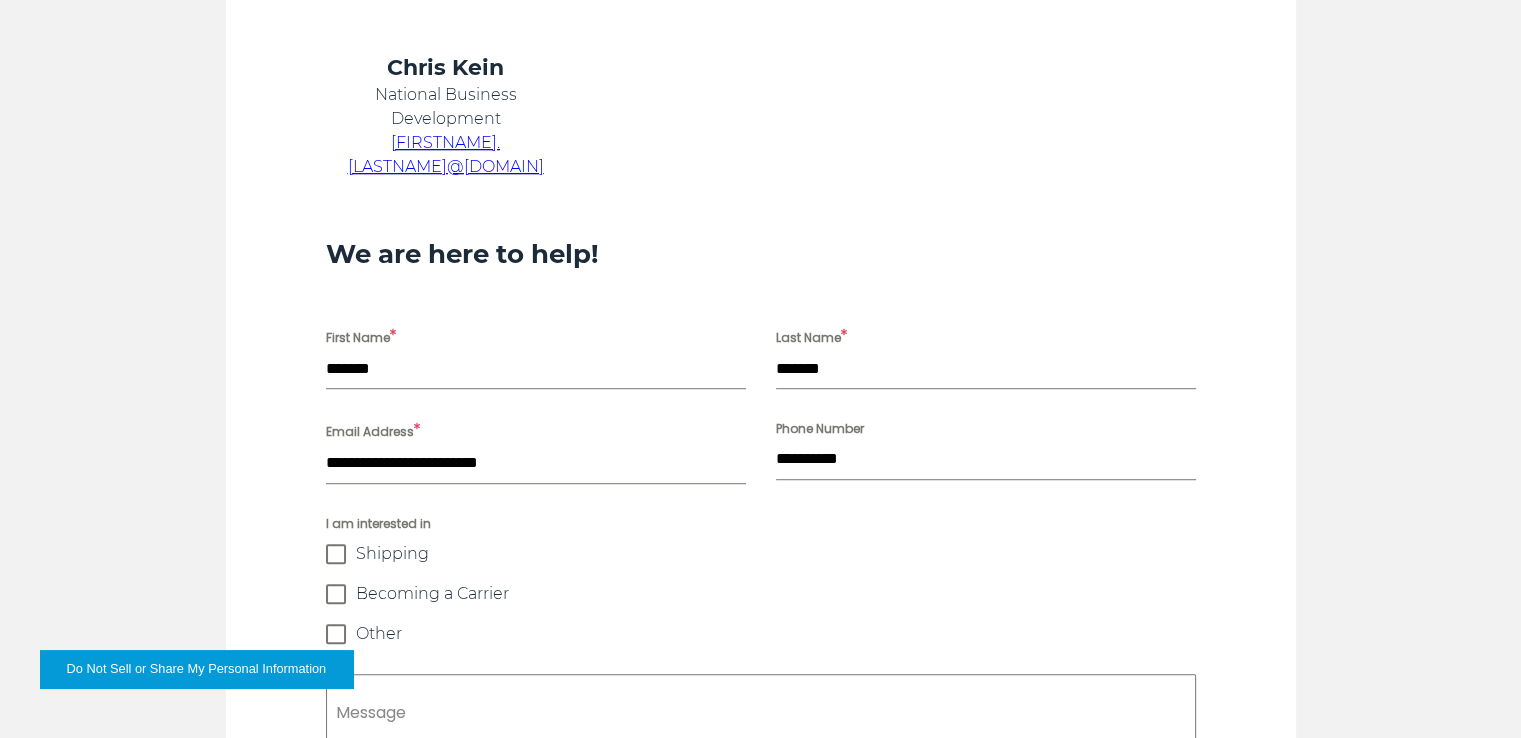 click at bounding box center (336, 634) 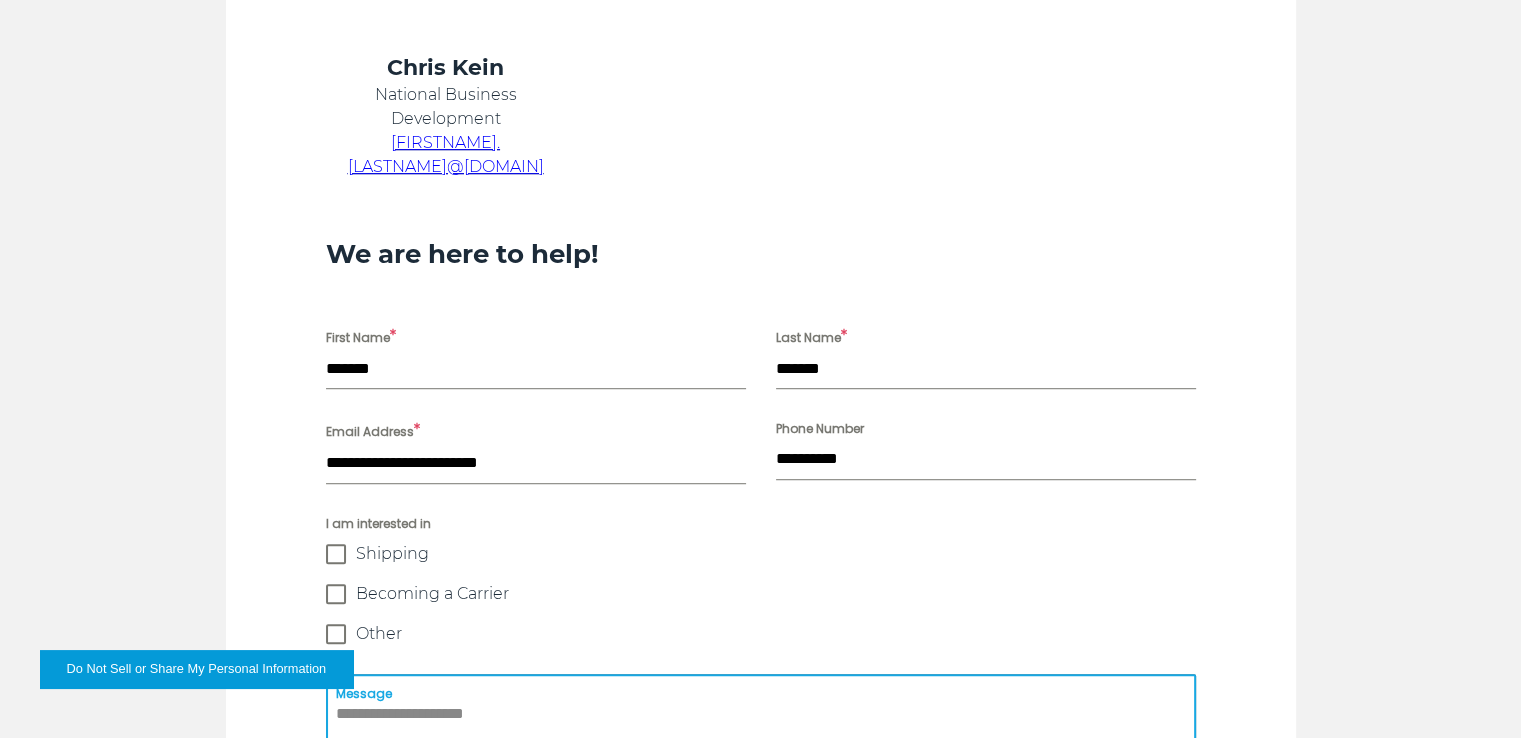 click on "Message" at bounding box center (761, 754) 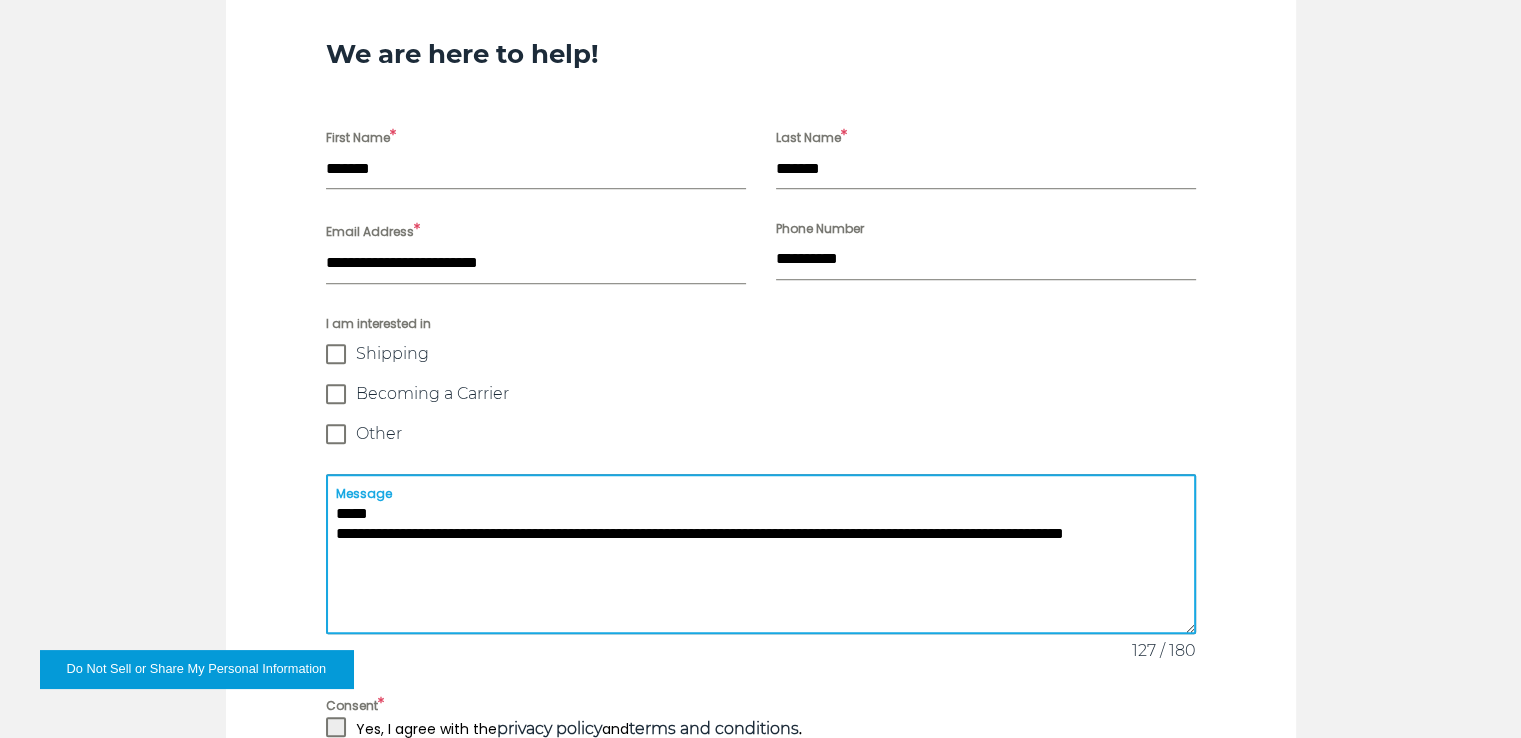 scroll, scrollTop: 1288, scrollLeft: 0, axis: vertical 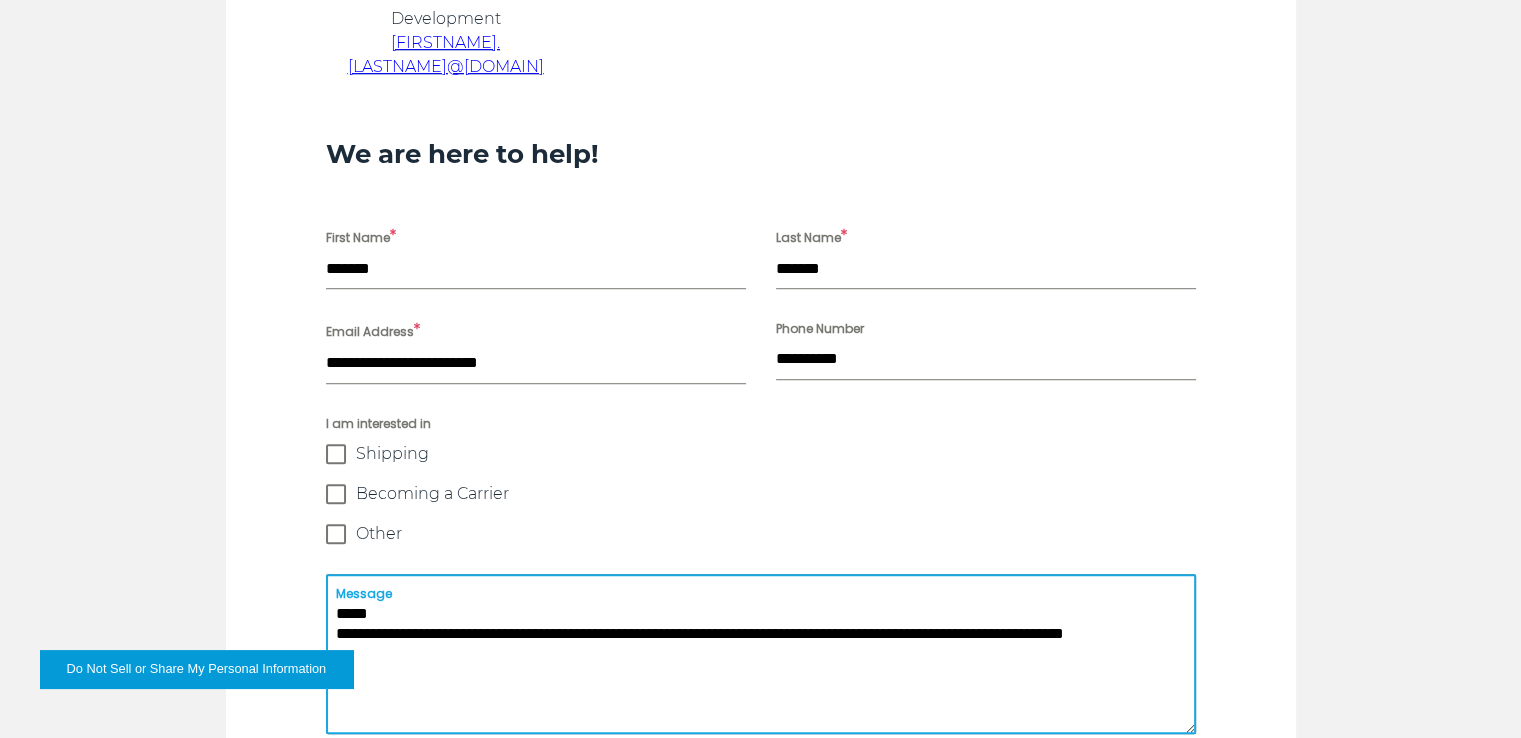 click on "**********" at bounding box center [761, 654] 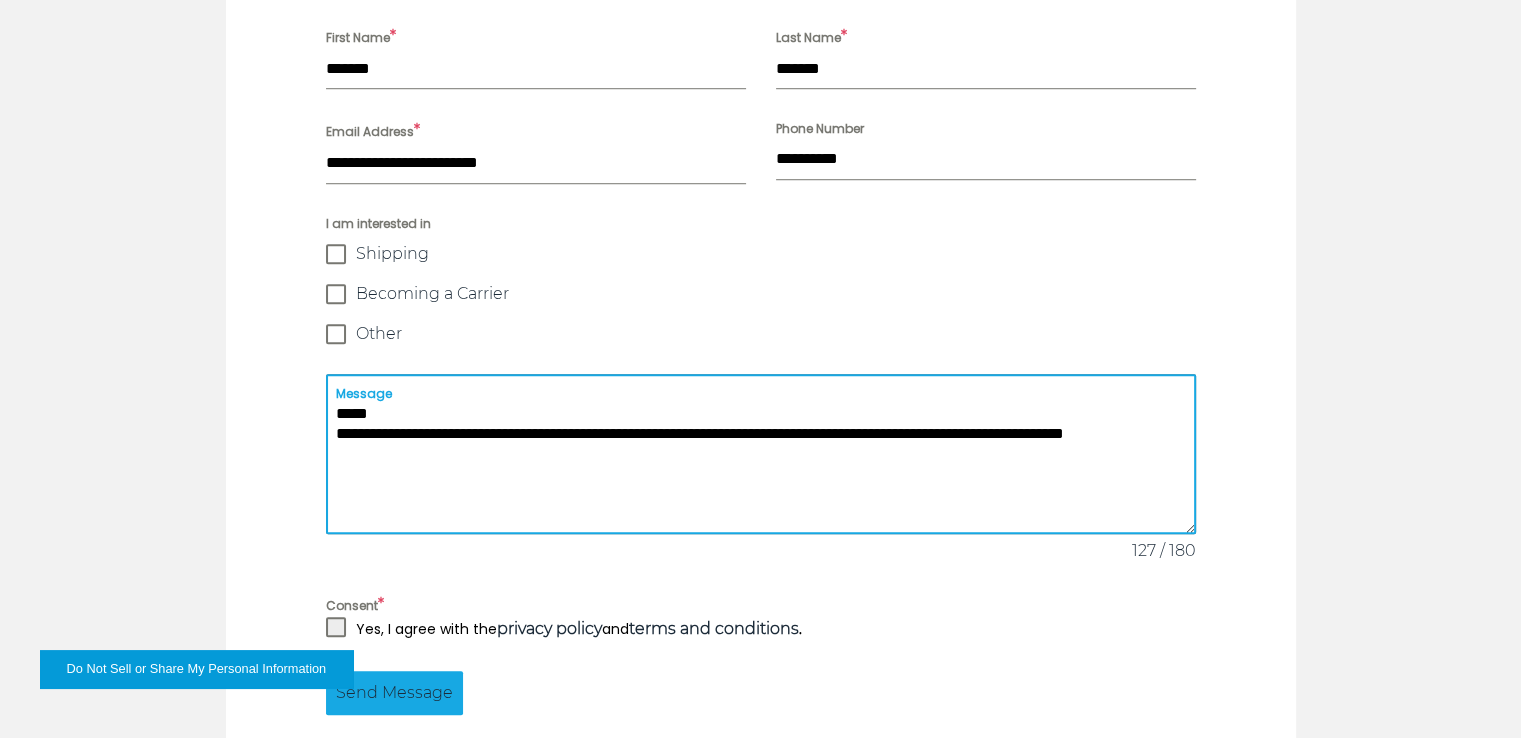 click on "**********" at bounding box center (761, 454) 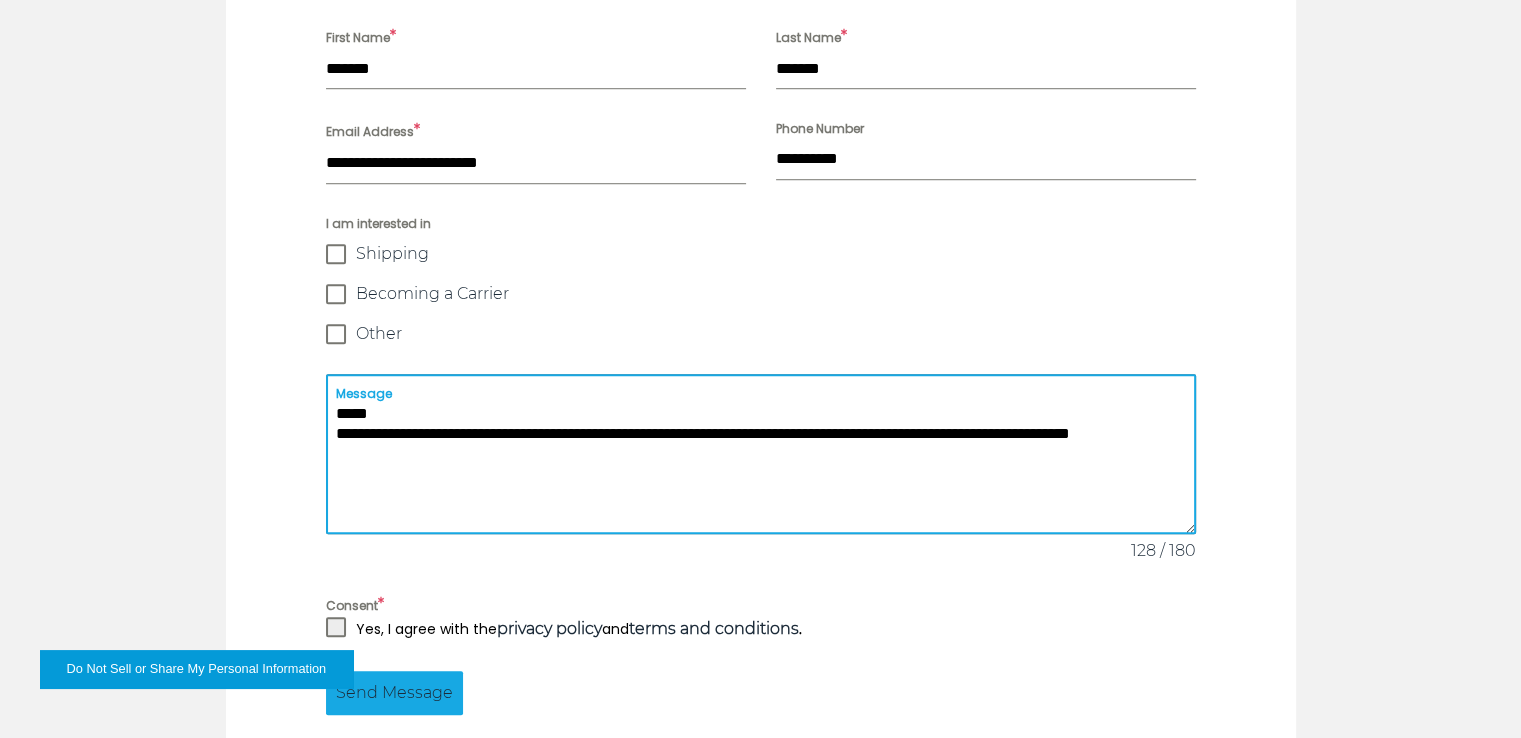 paste on "**********" 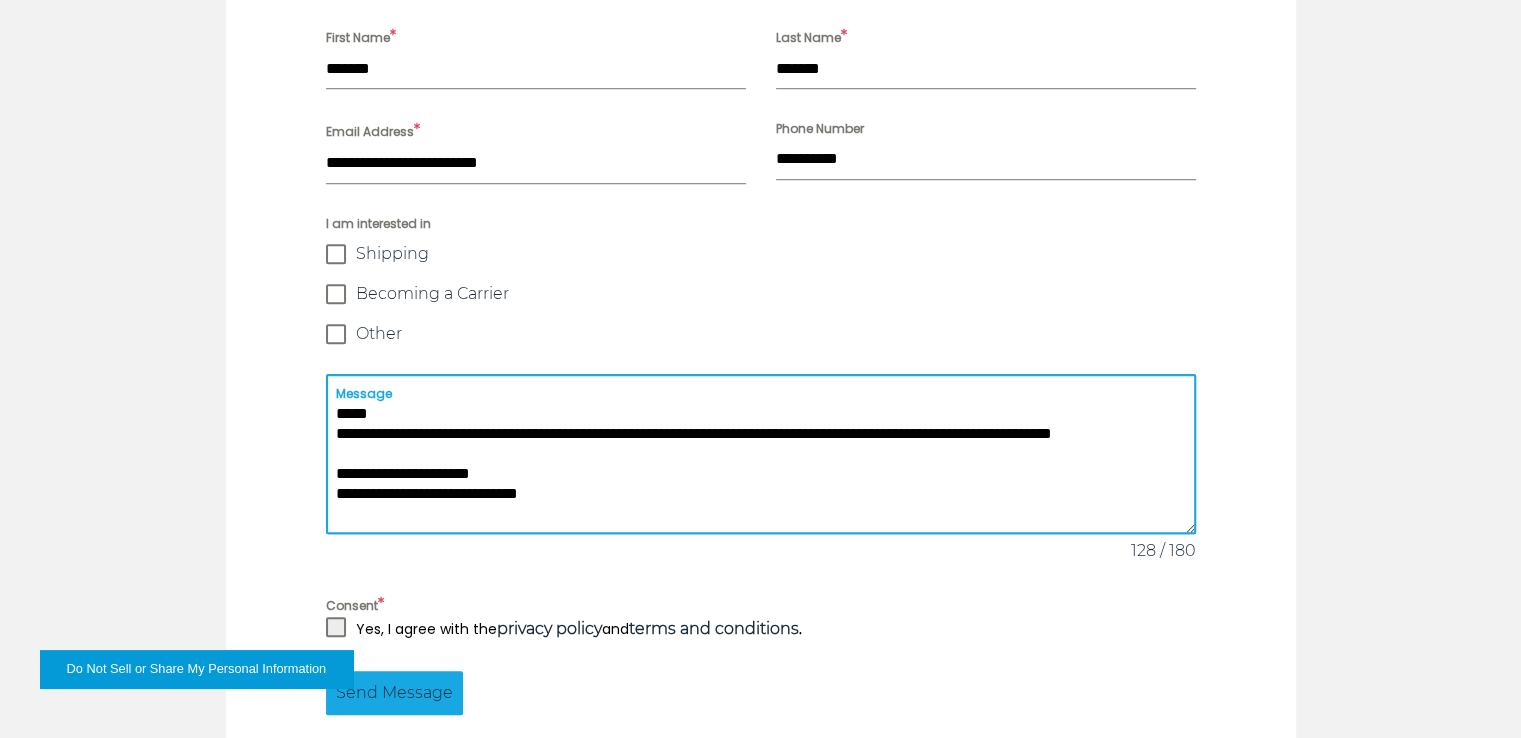 scroll, scrollTop: 20, scrollLeft: 0, axis: vertical 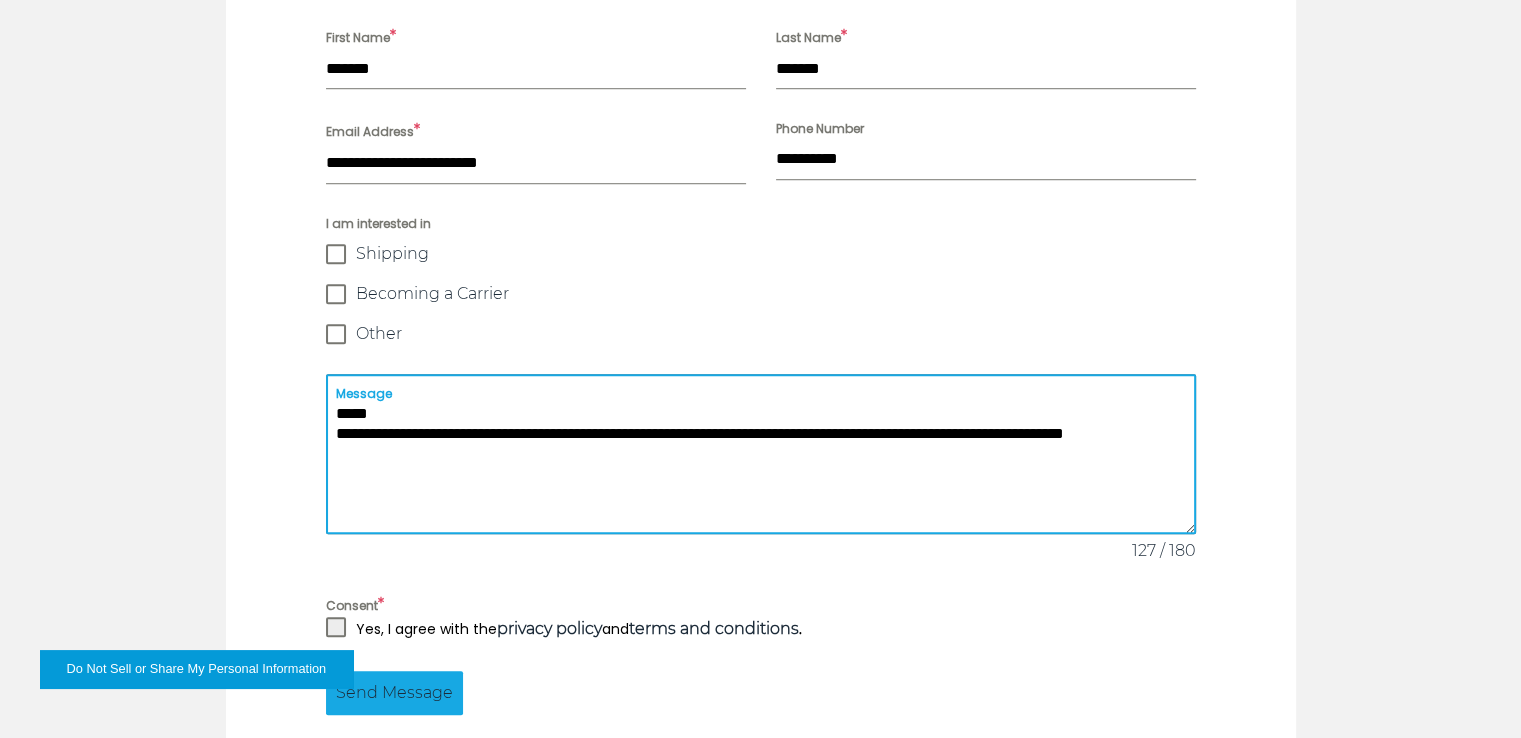 drag, startPoint x: 1131, startPoint y: 401, endPoint x: 386, endPoint y: 366, distance: 745.8217 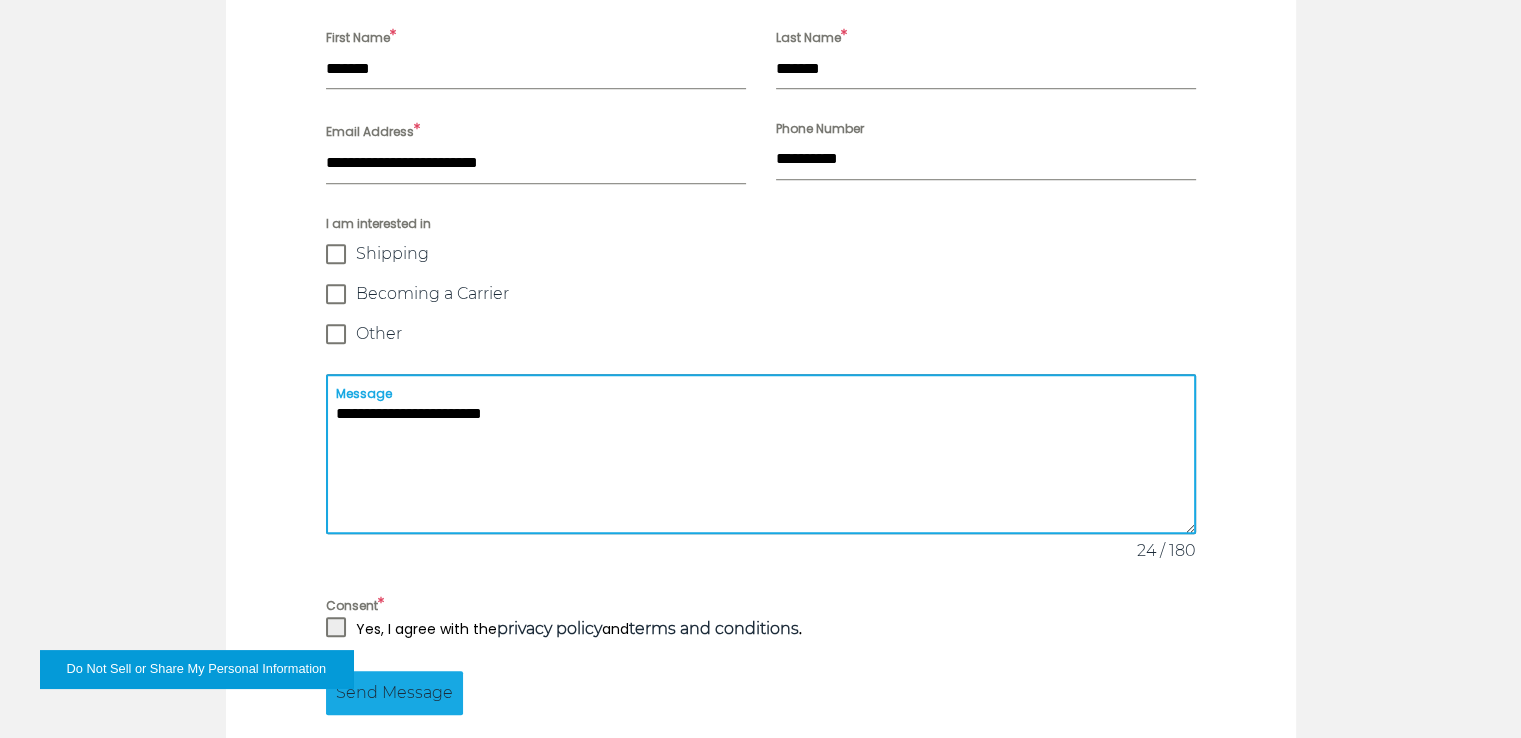 type on "**********" 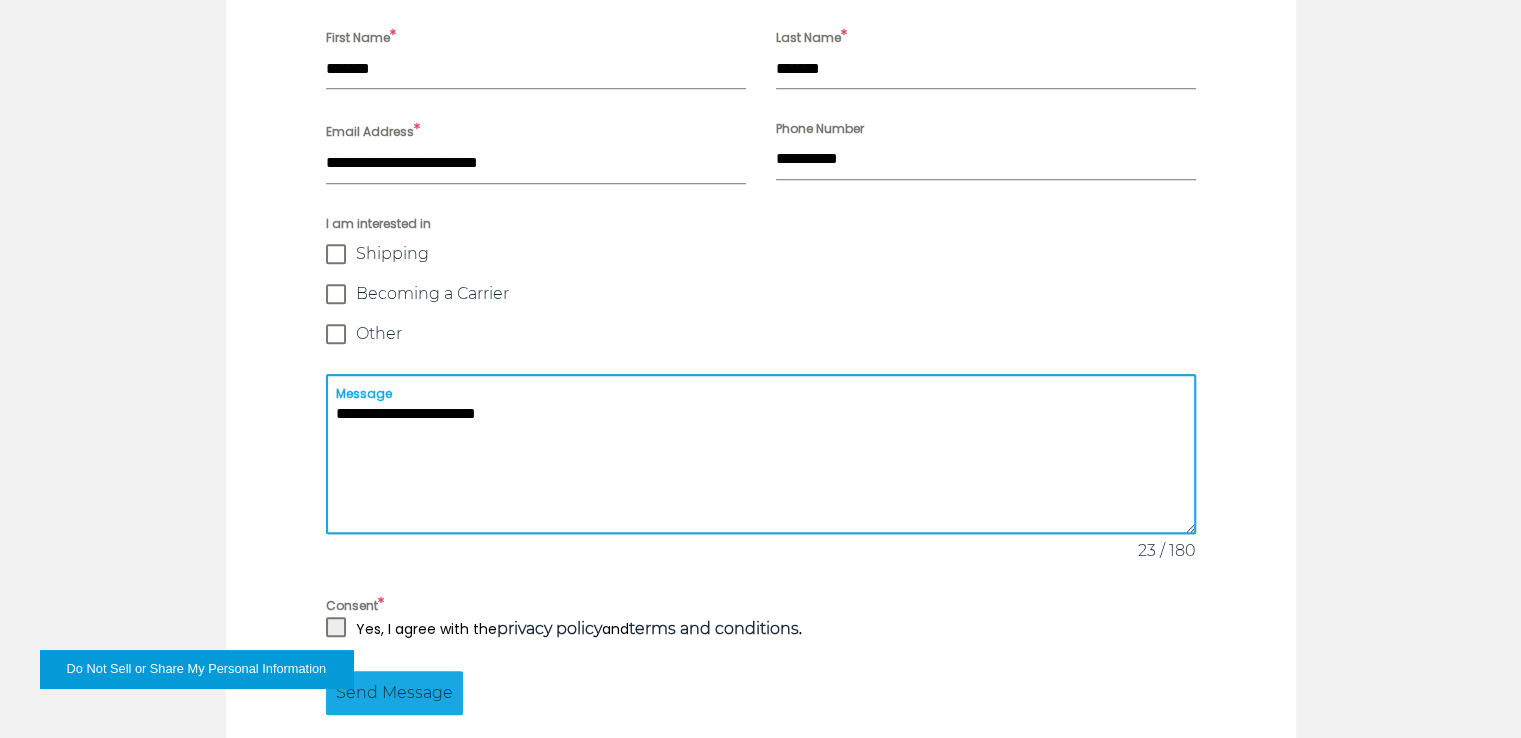 drag, startPoint x: 494, startPoint y: 381, endPoint x: 297, endPoint y: 381, distance: 197 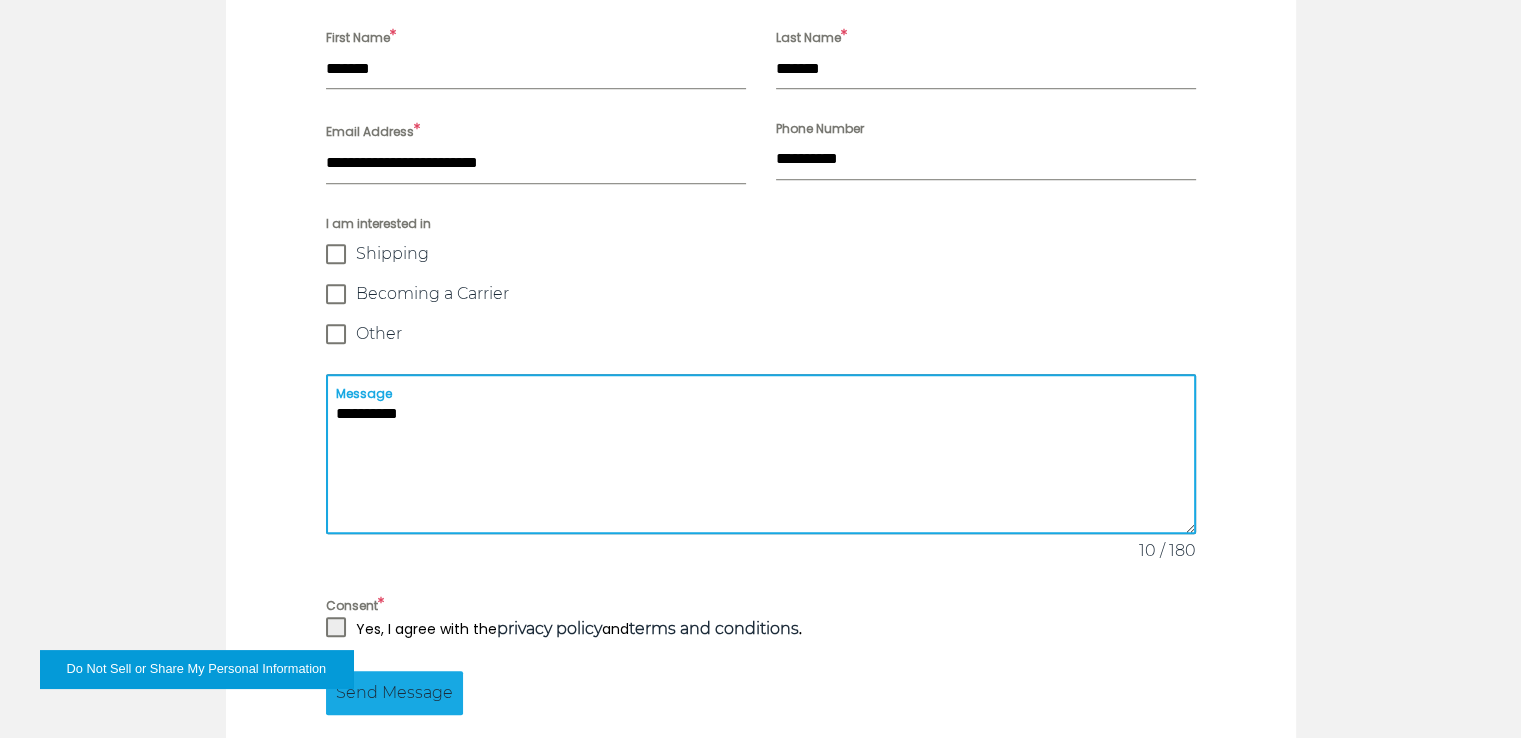 click on "*****" at bounding box center (761, 454) 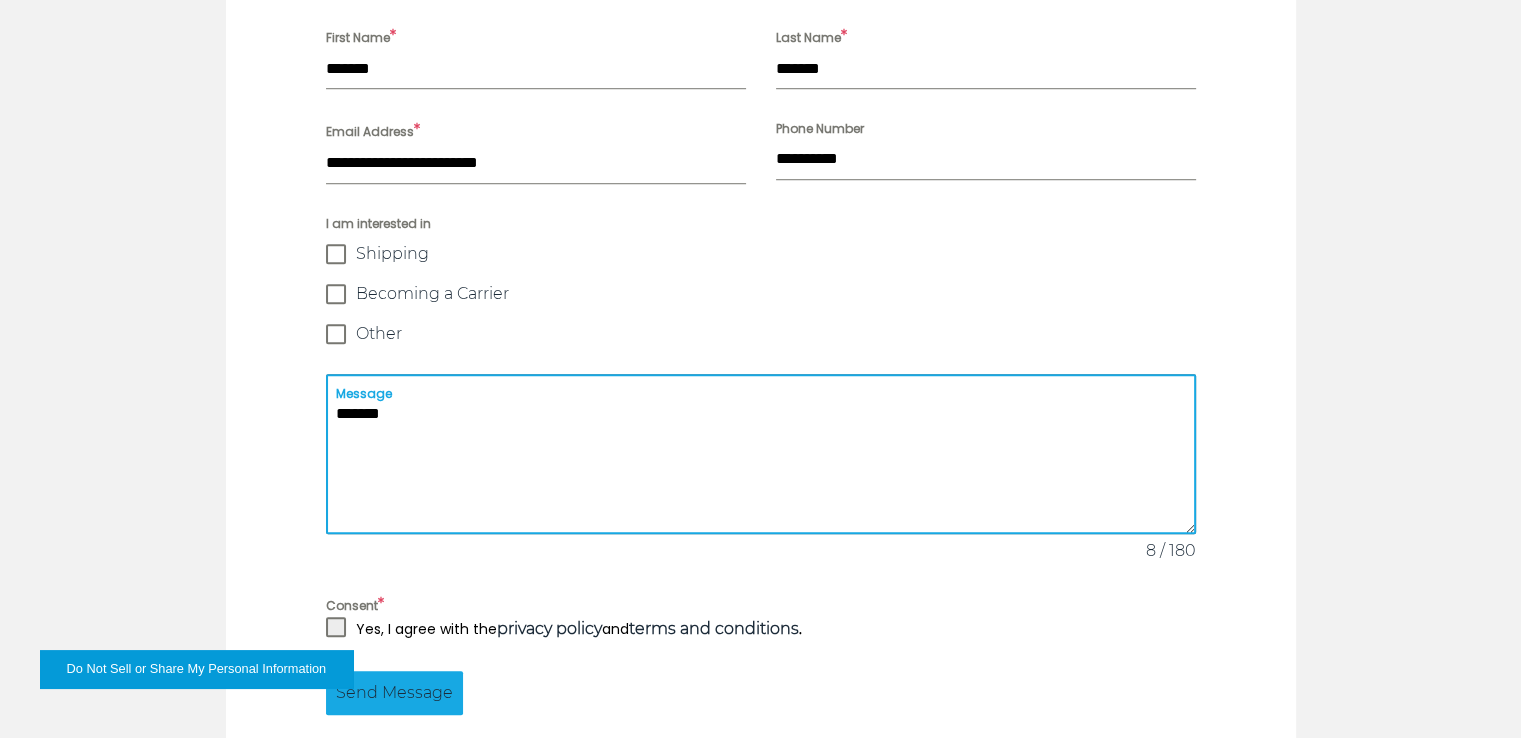 type on "*" 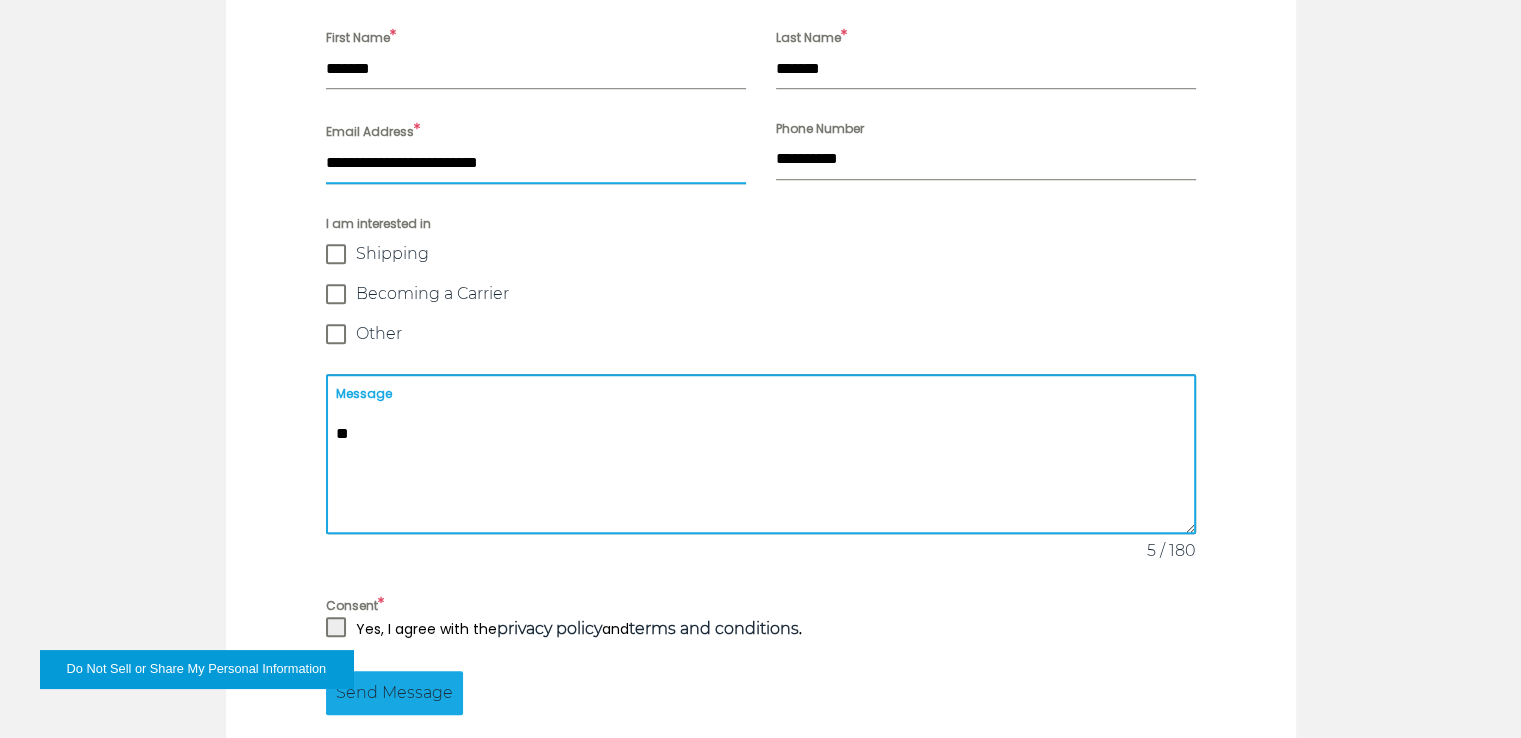 type 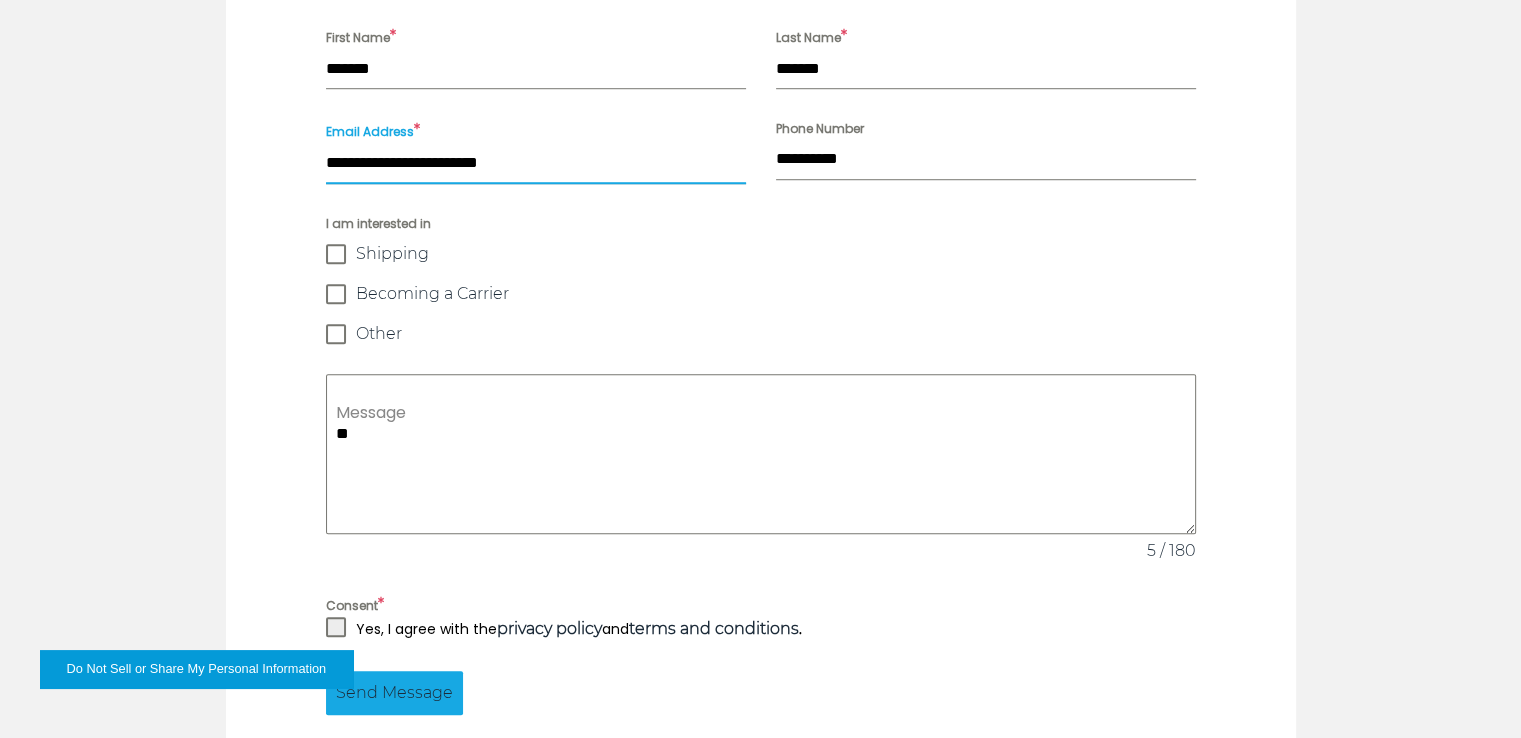 click on "**********" at bounding box center [536, 163] 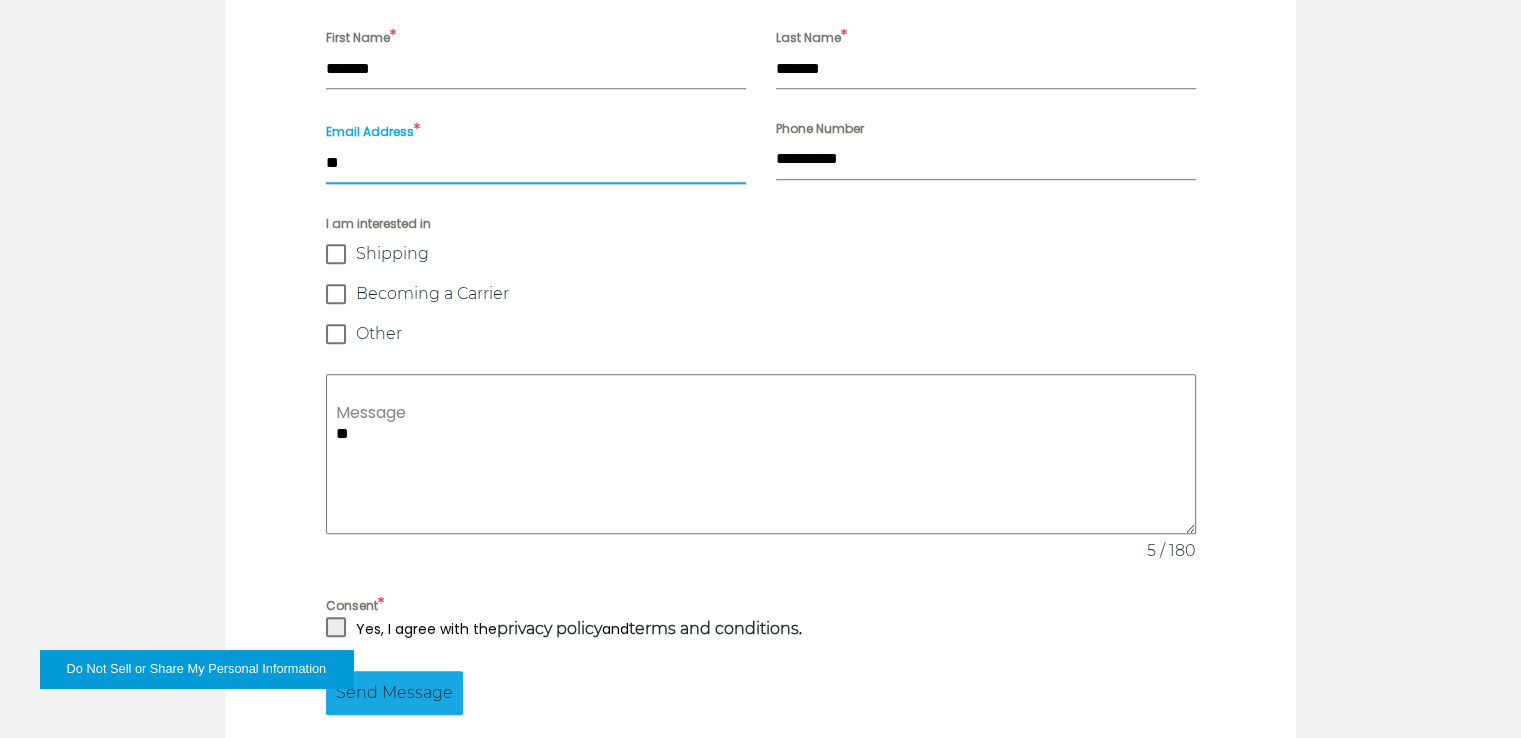 type on "*" 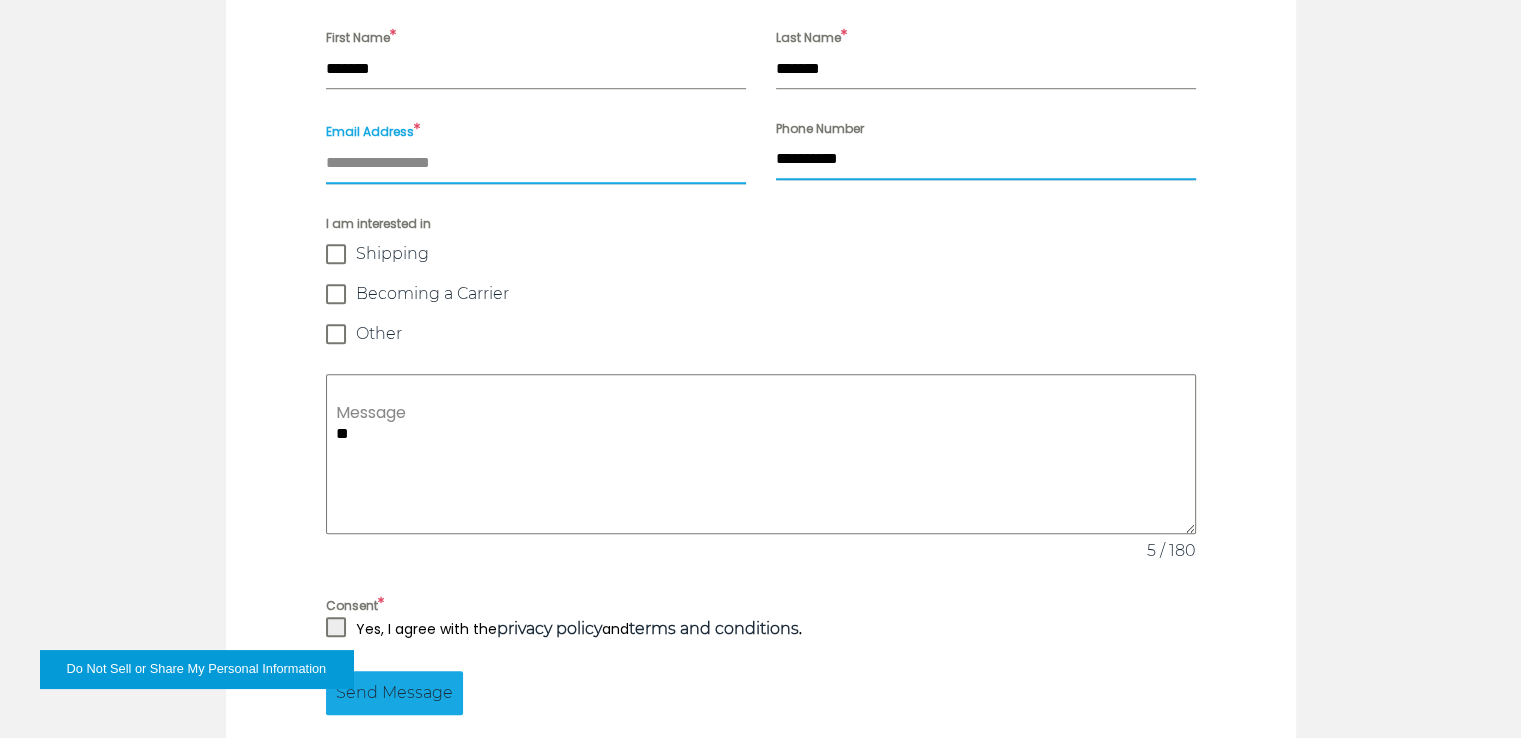 type 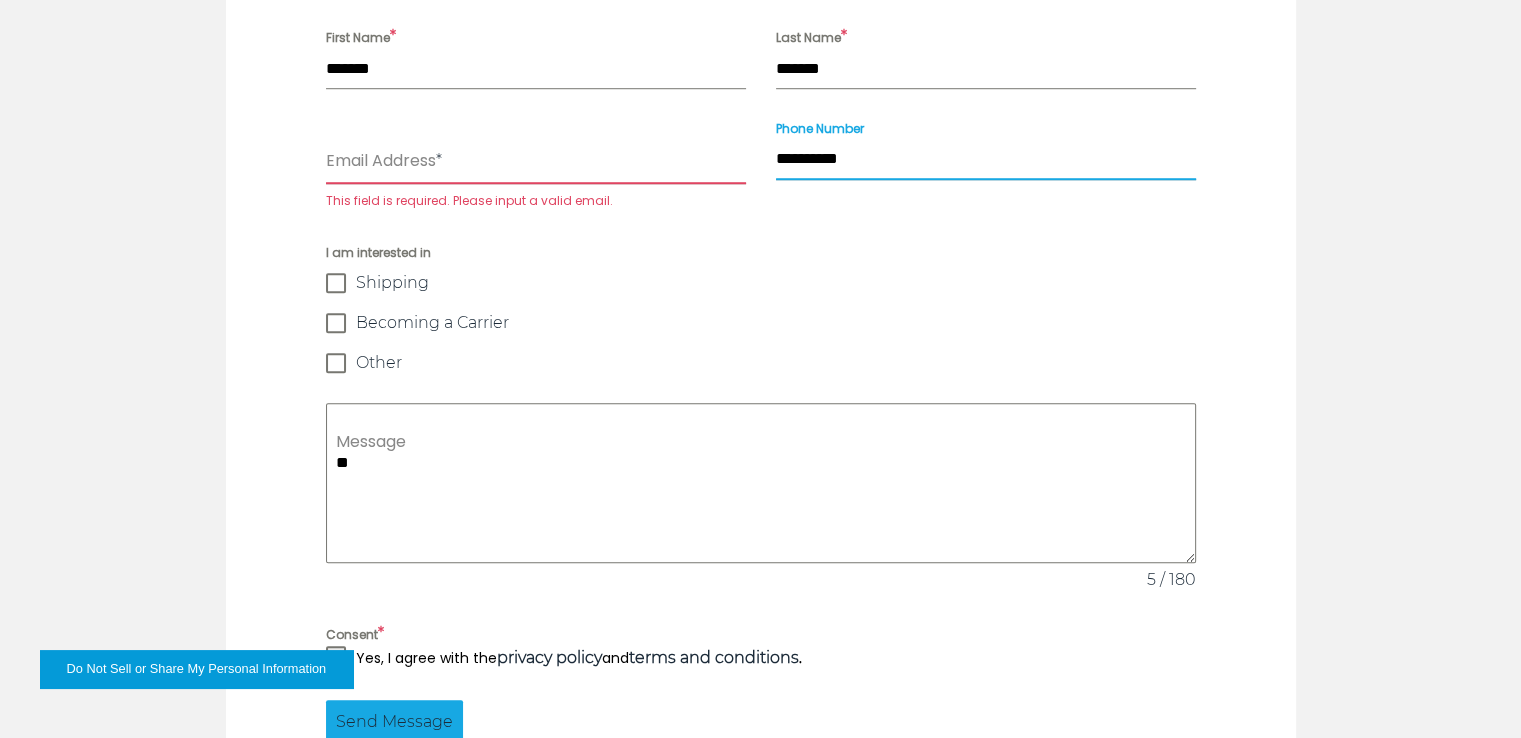 click on "**********" at bounding box center [986, 159] 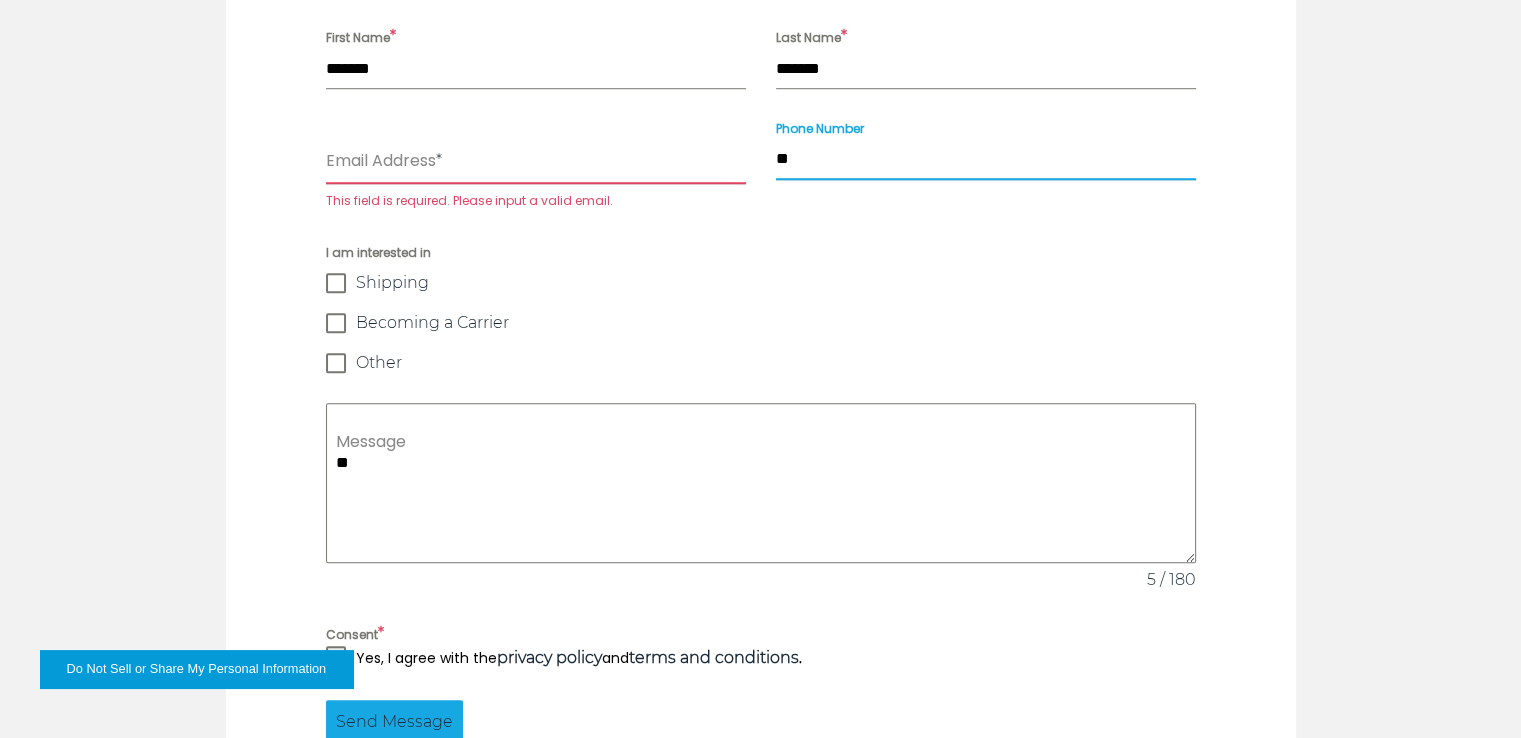 type on "*" 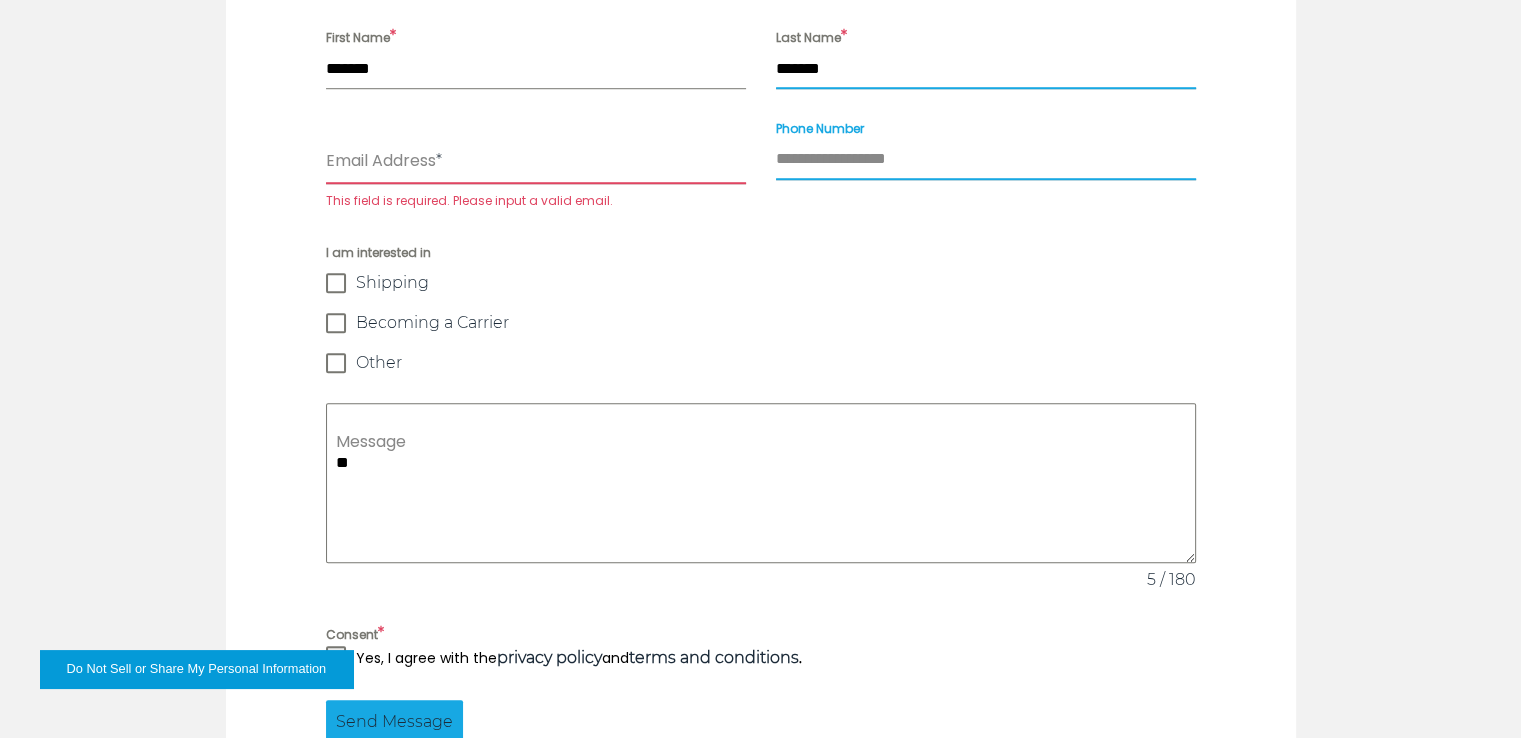 type 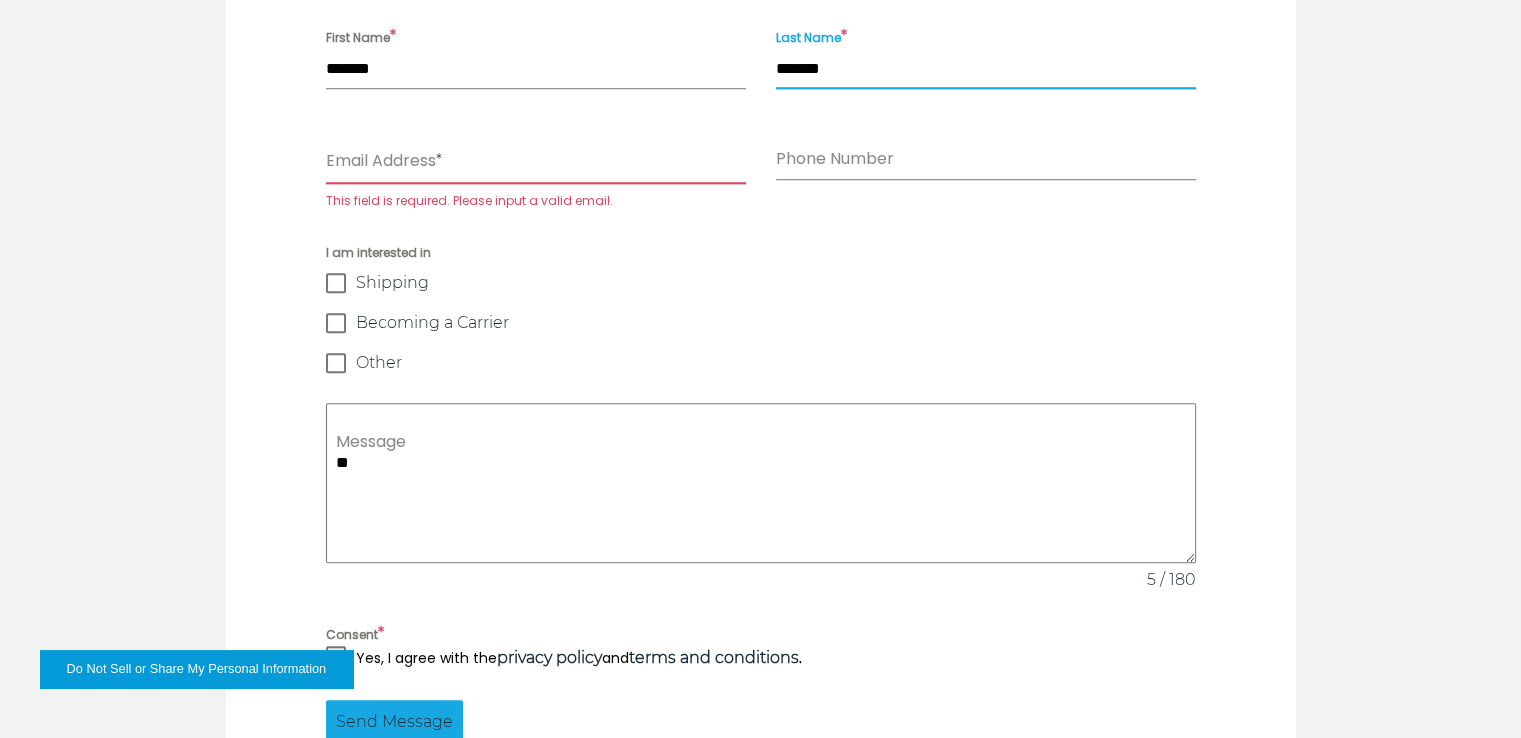 click on "*******" at bounding box center (986, 69) 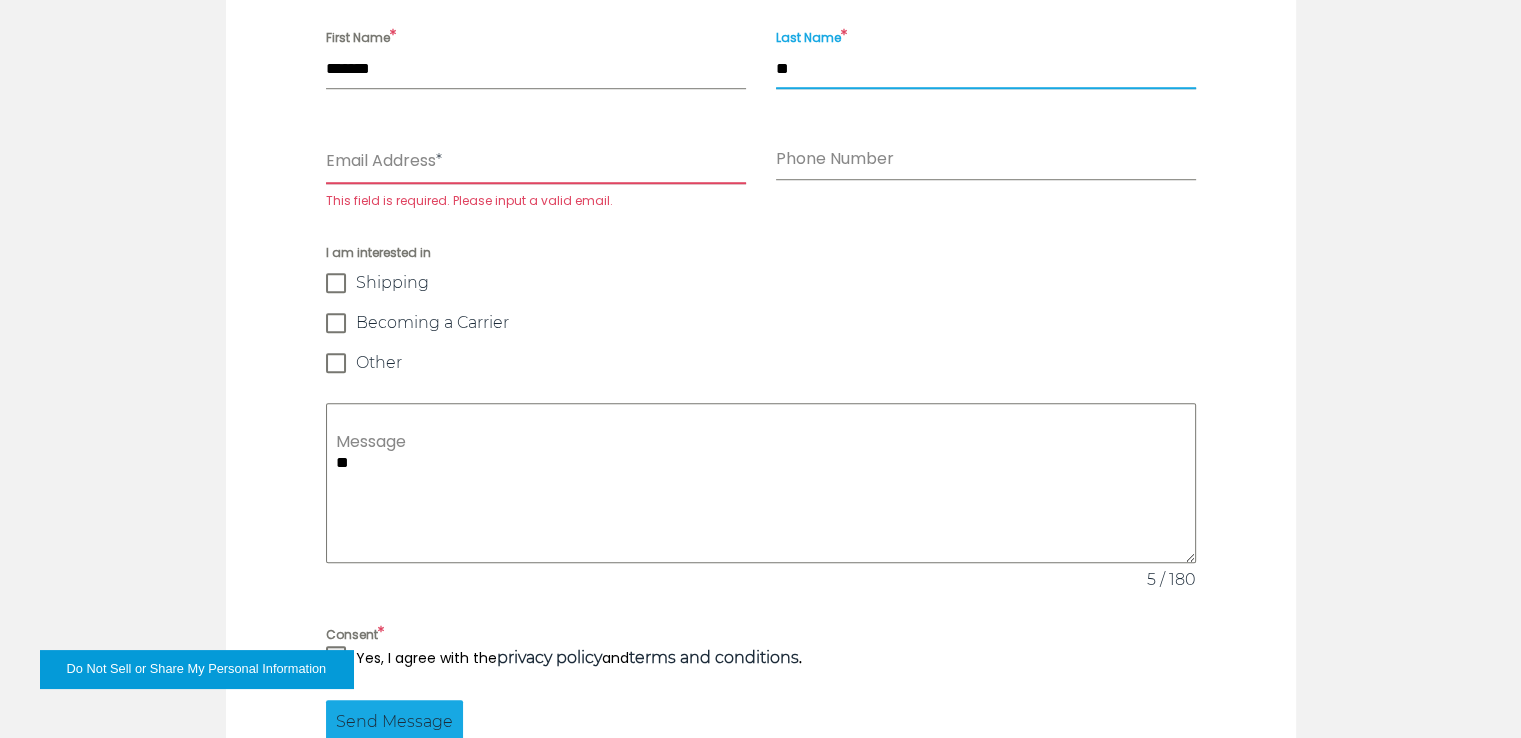type on "*" 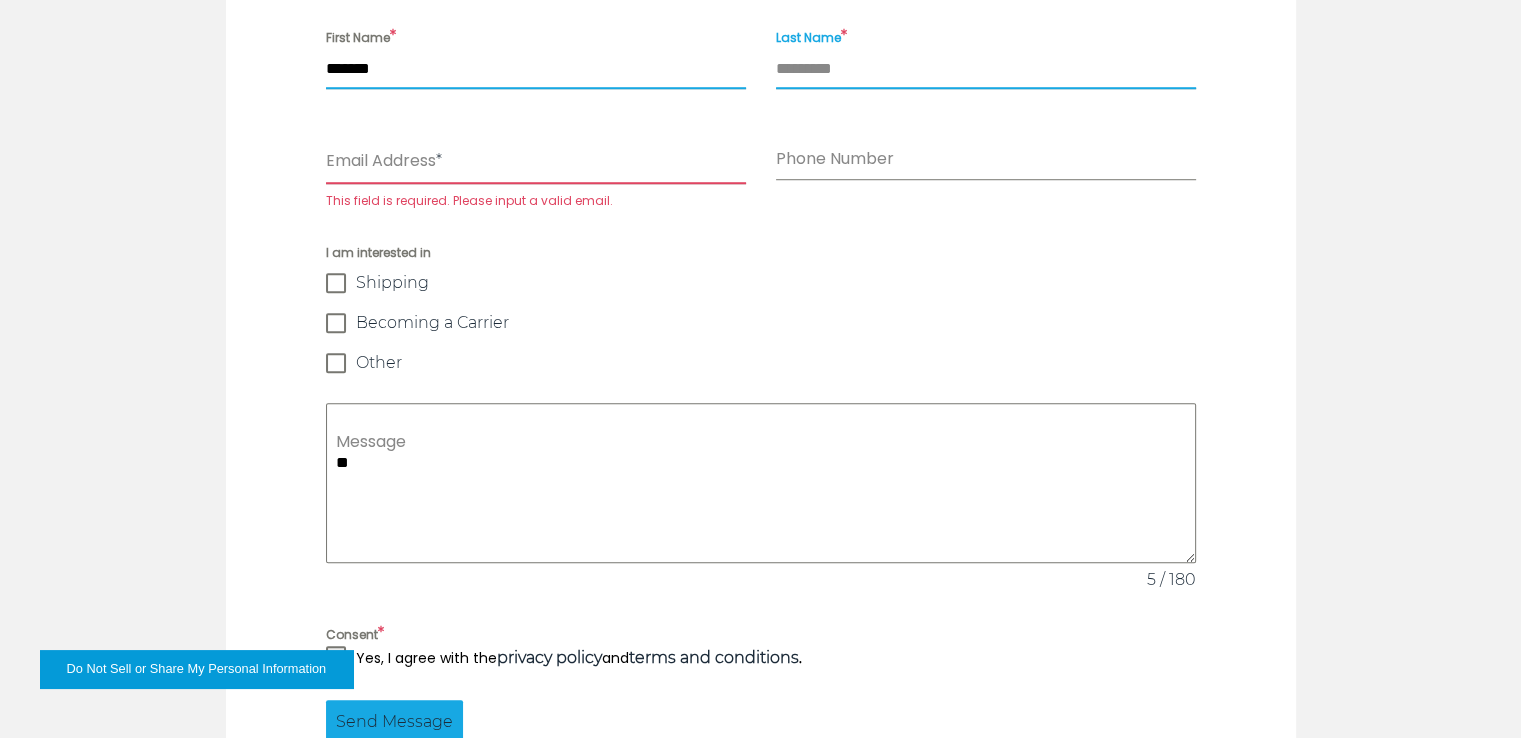 type 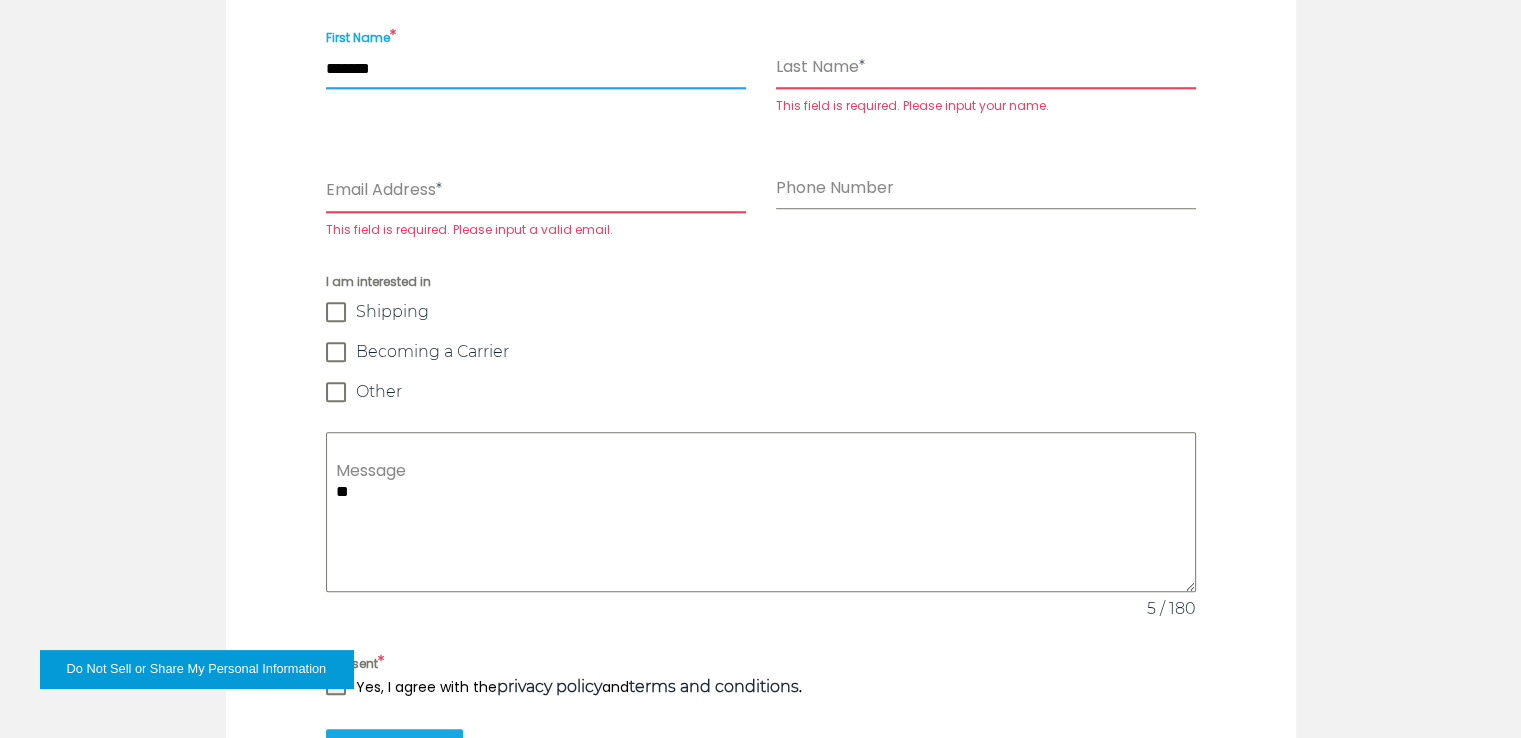 click on "*******" at bounding box center (536, 69) 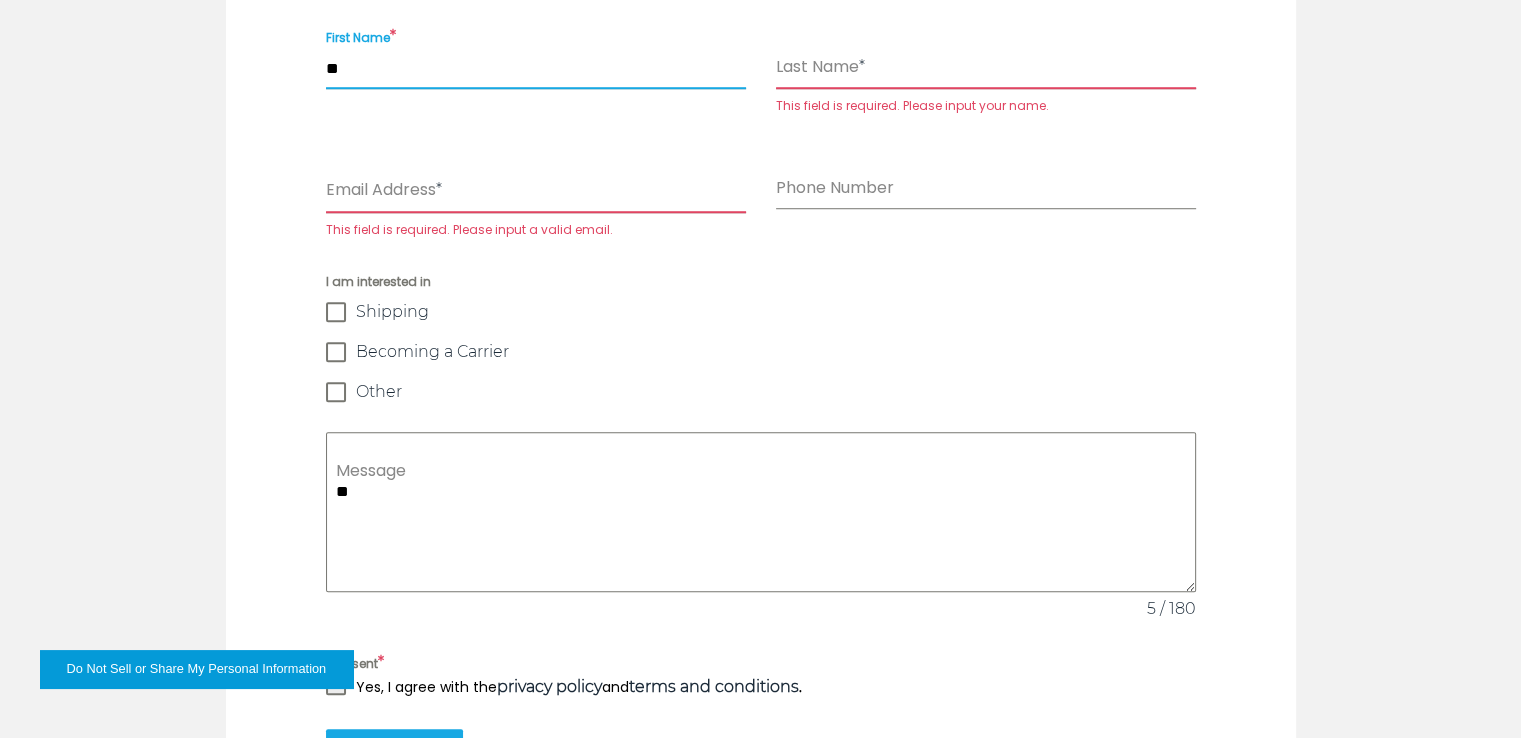 type on "*" 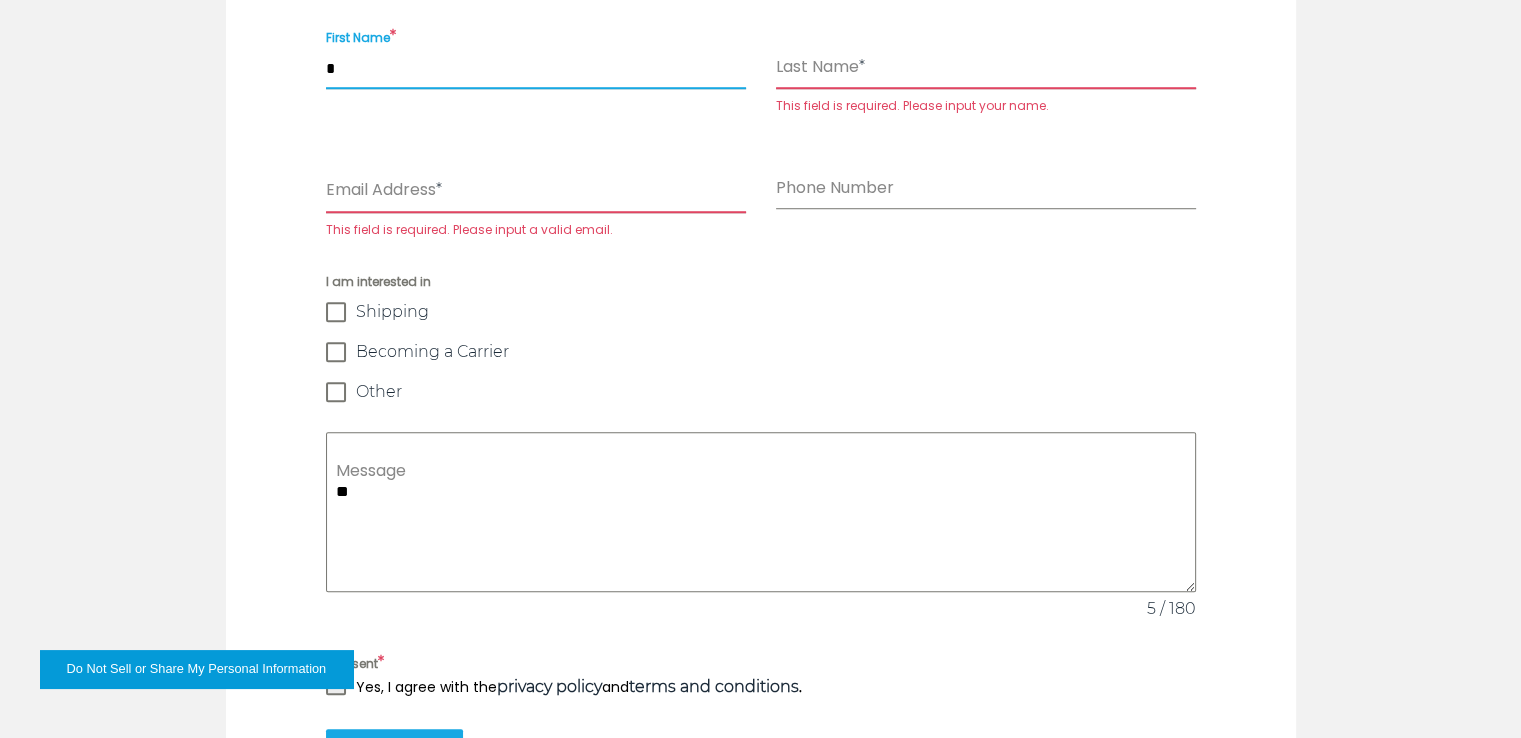 type 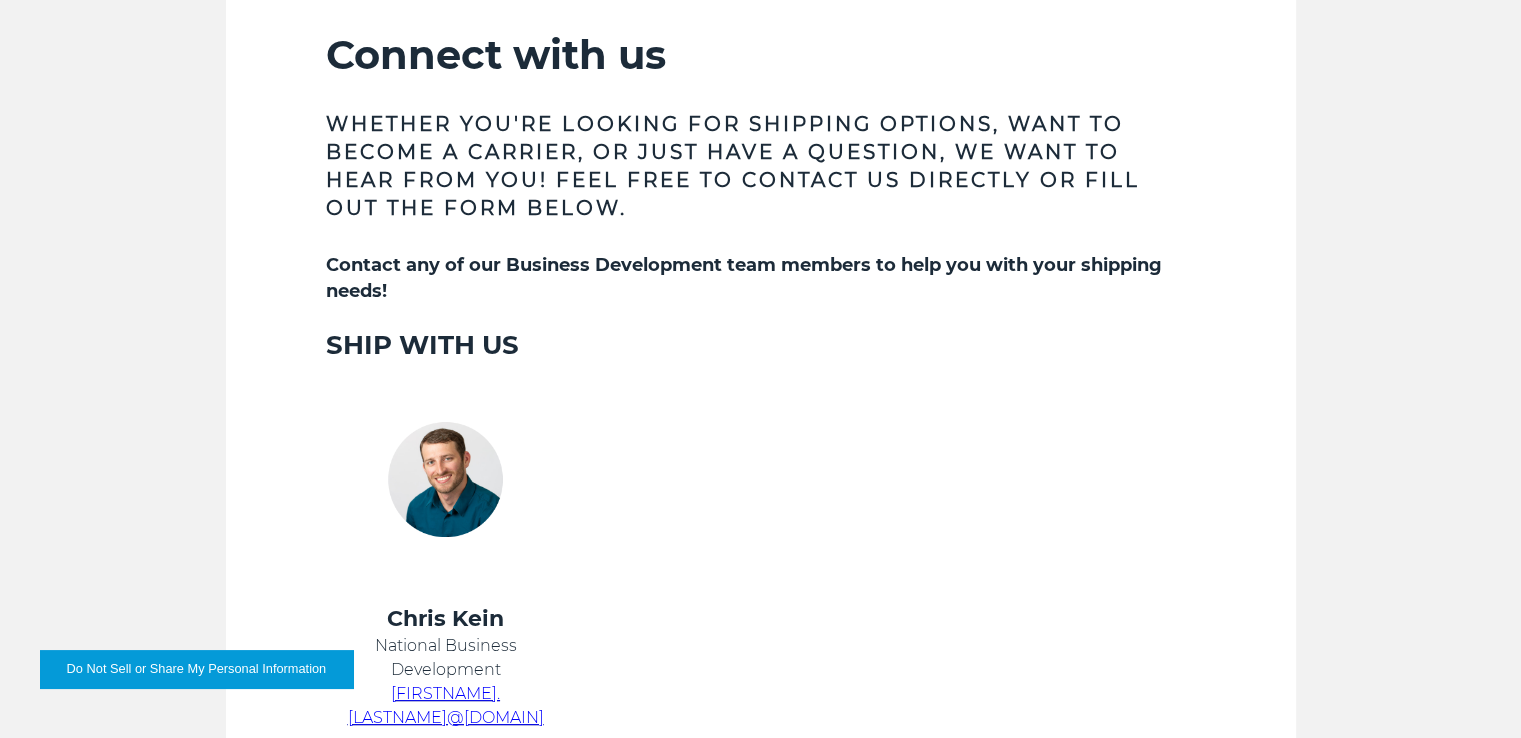 scroll, scrollTop: 548, scrollLeft: 0, axis: vertical 